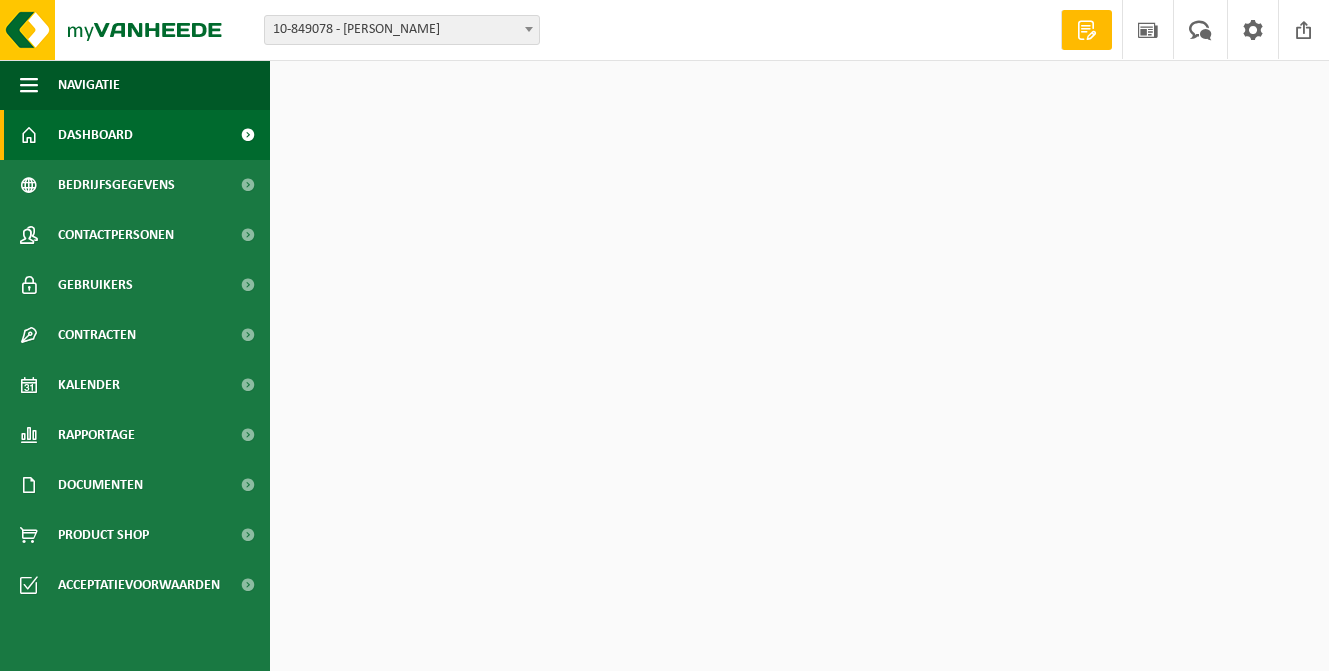 scroll, scrollTop: 0, scrollLeft: 0, axis: both 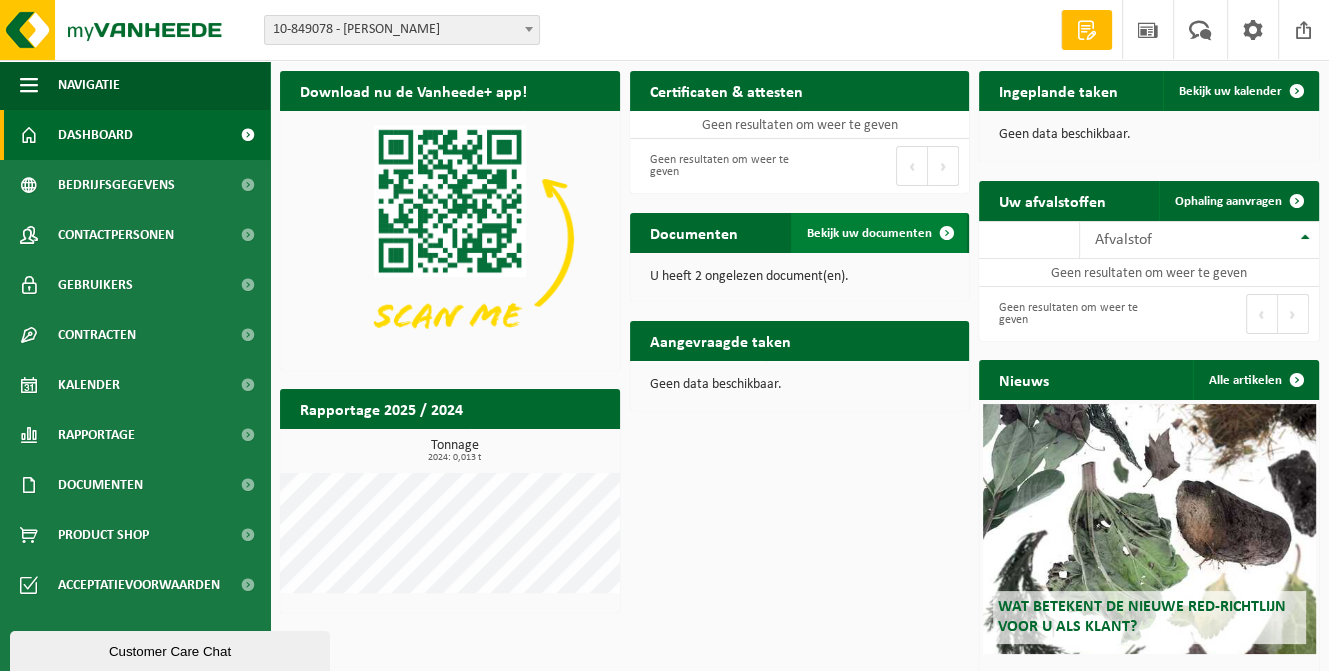 click on "Bekijk uw documenten" at bounding box center (869, 233) 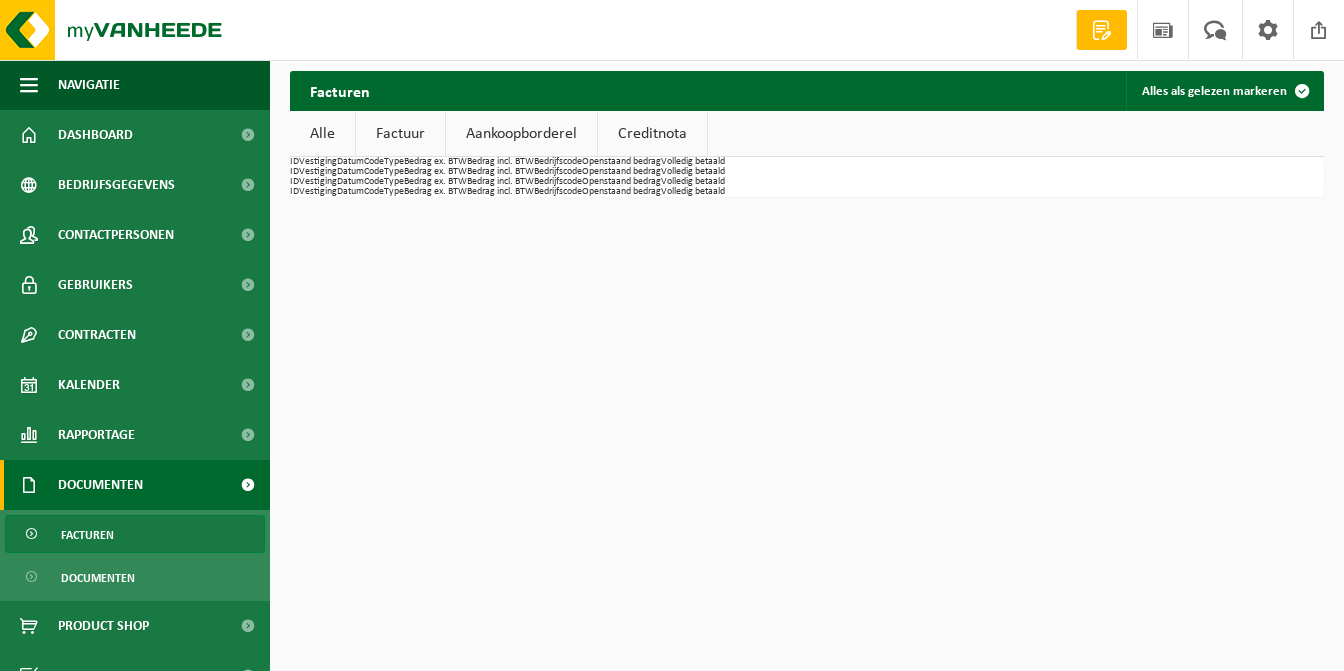 scroll, scrollTop: 0, scrollLeft: 0, axis: both 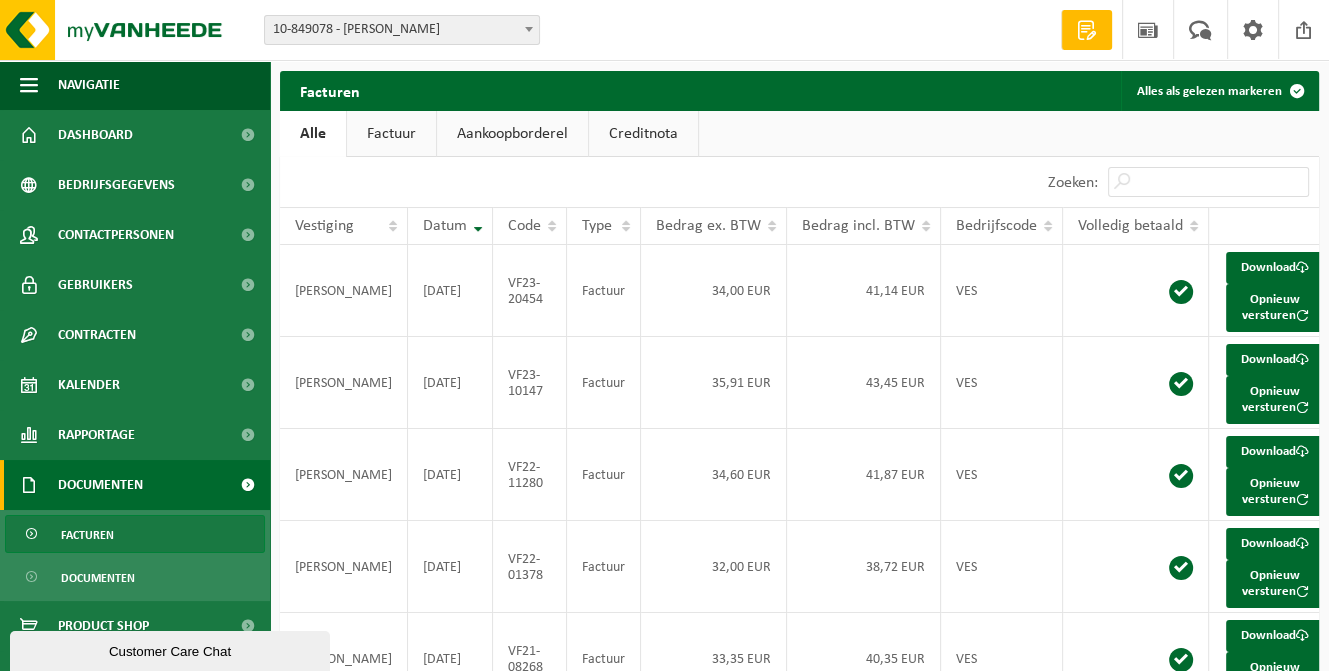 click on "Factuur" at bounding box center [391, 134] 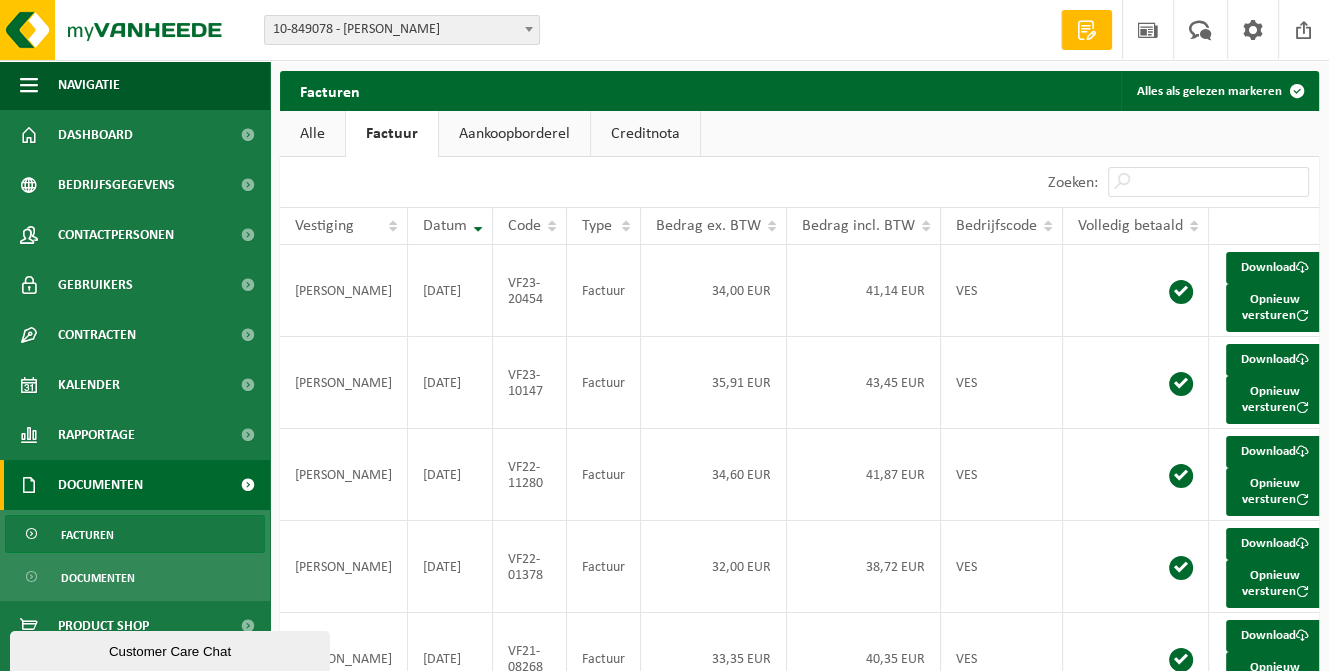 click on "Aankoopborderel" at bounding box center [514, 134] 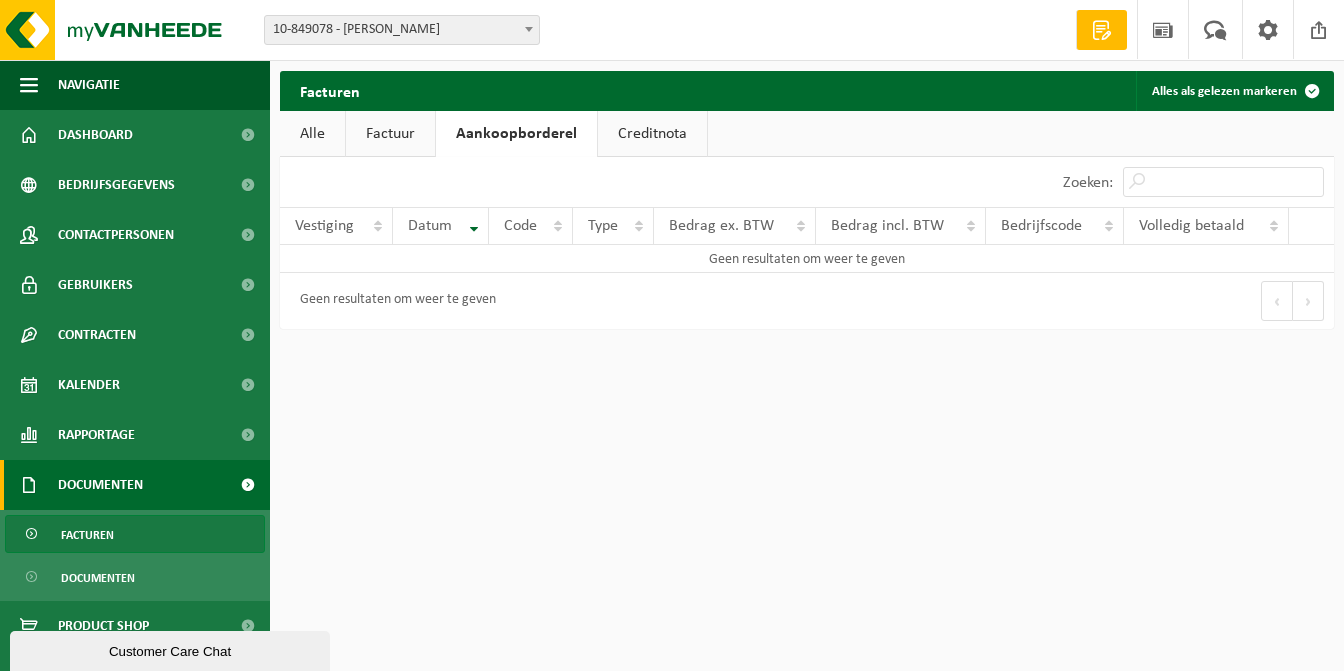 click on "Creditnota" at bounding box center [652, 134] 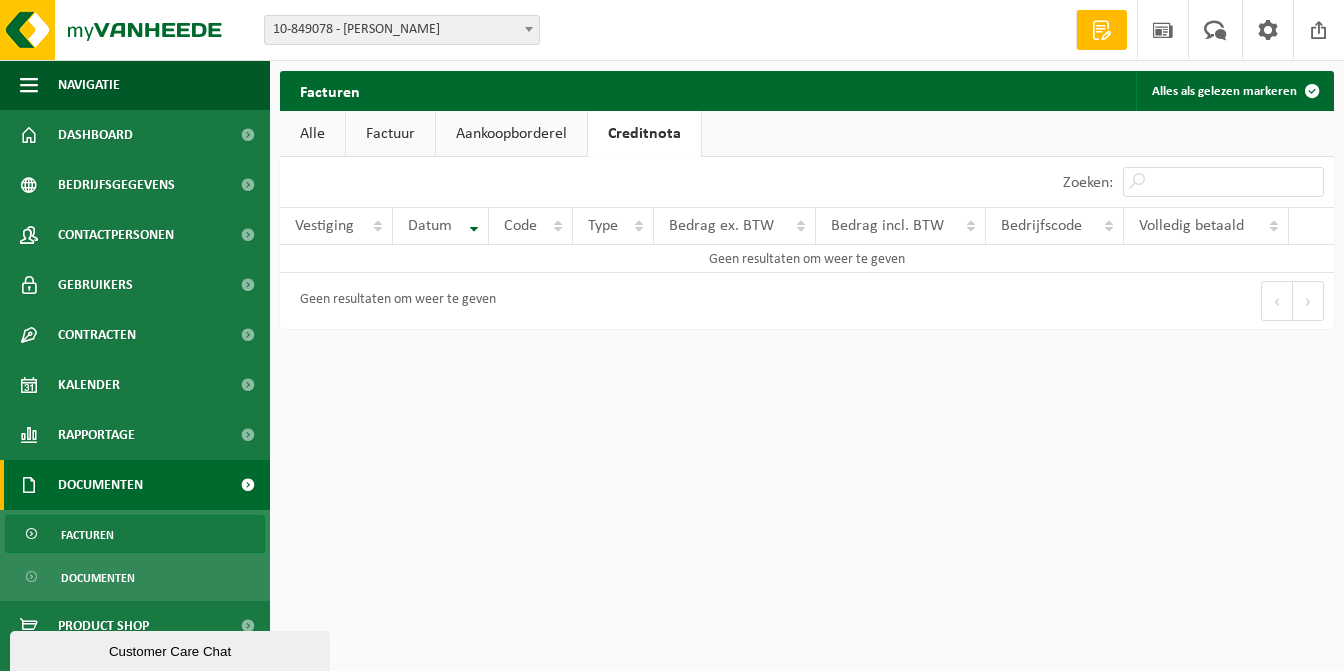 click on "Alle" at bounding box center [312, 134] 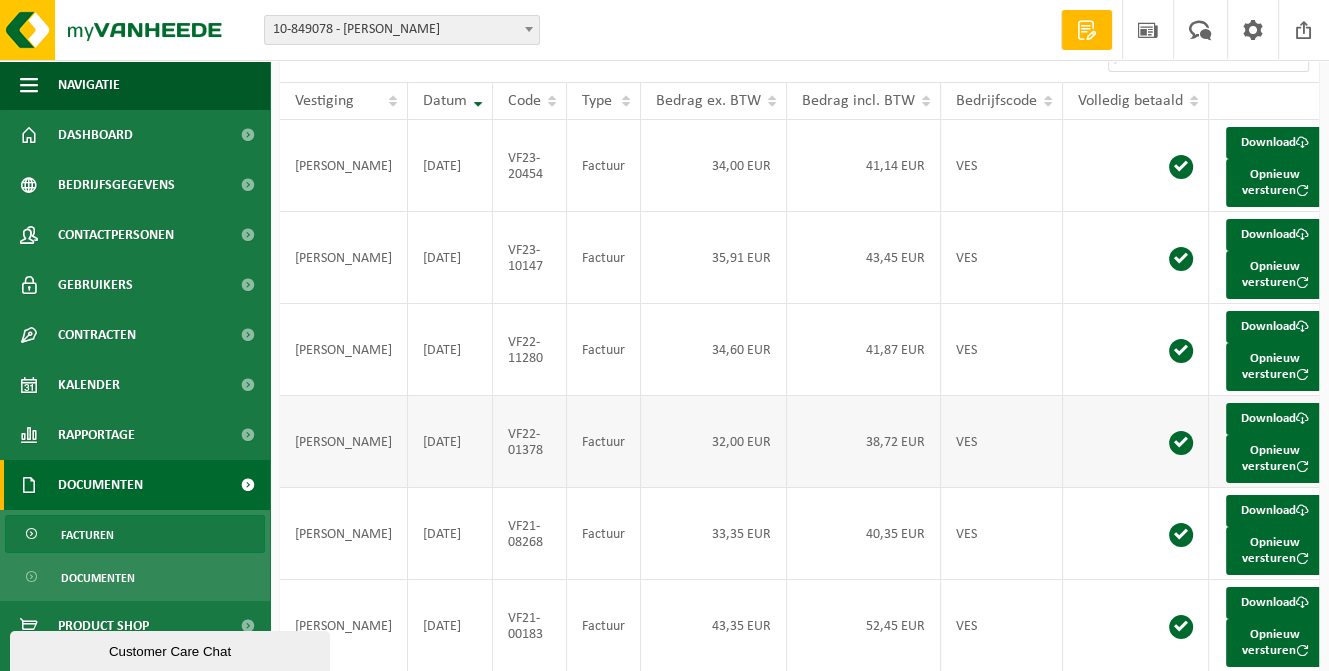 scroll, scrollTop: 92, scrollLeft: 0, axis: vertical 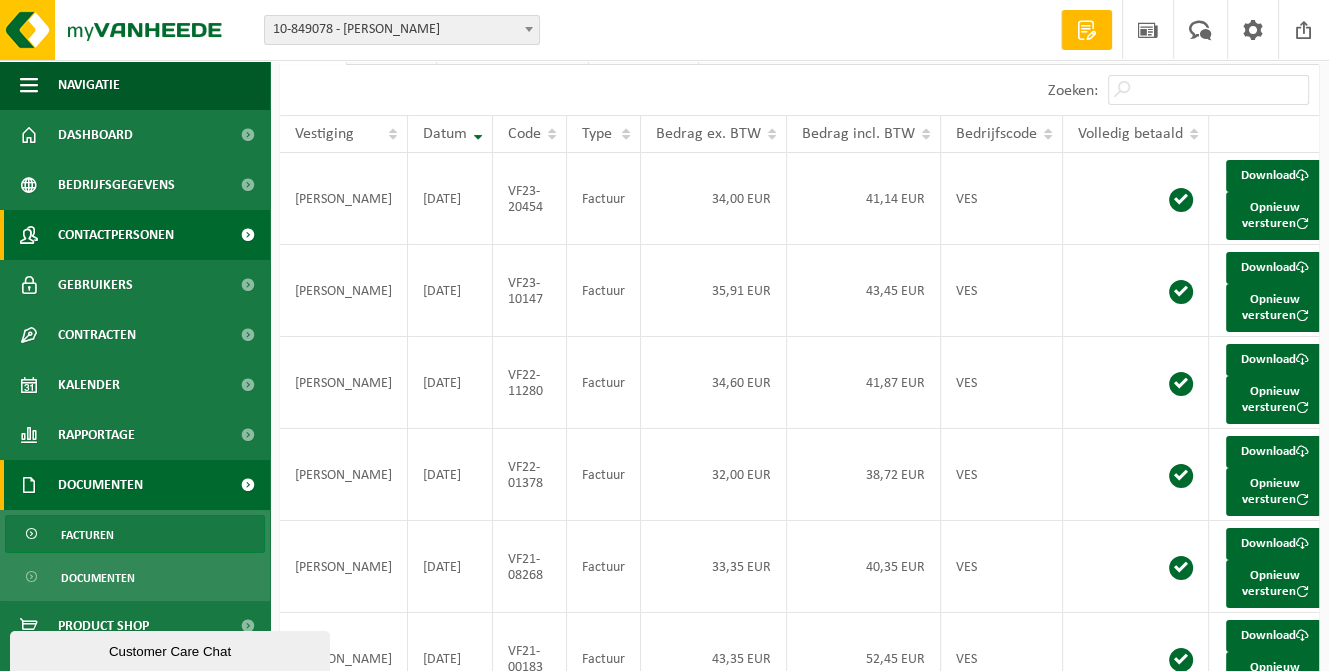 click on "Contactpersonen" at bounding box center [116, 235] 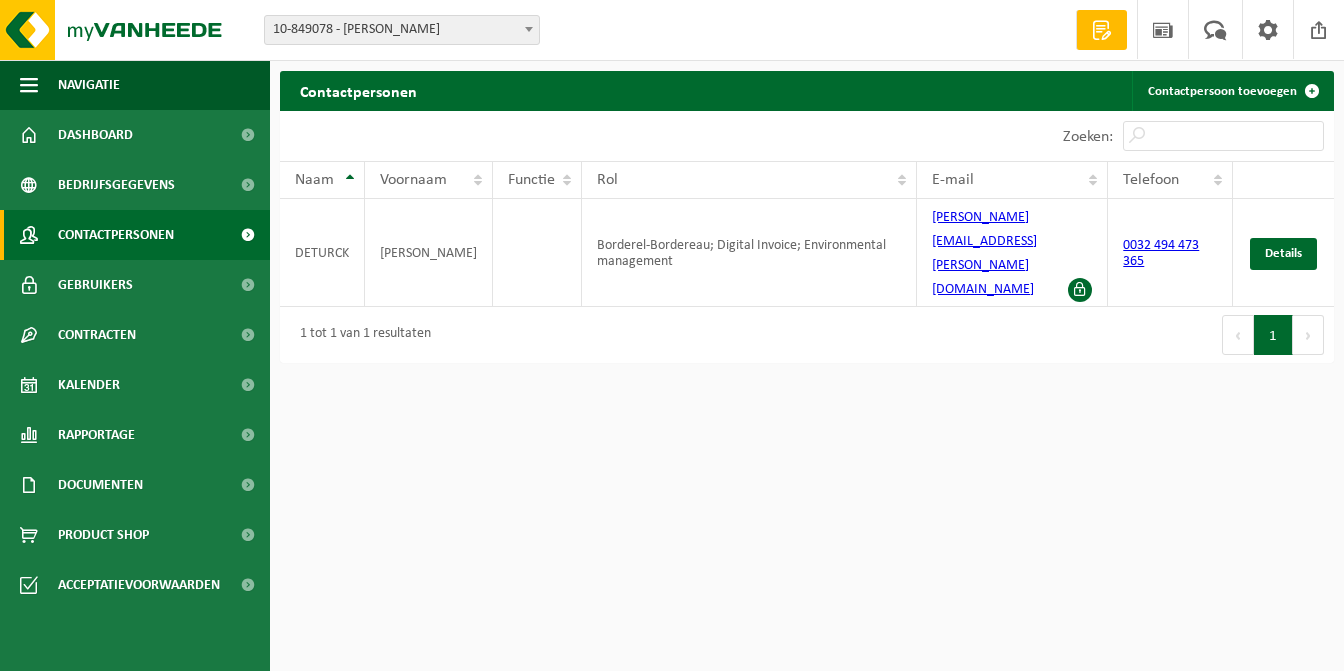 scroll, scrollTop: 0, scrollLeft: 0, axis: both 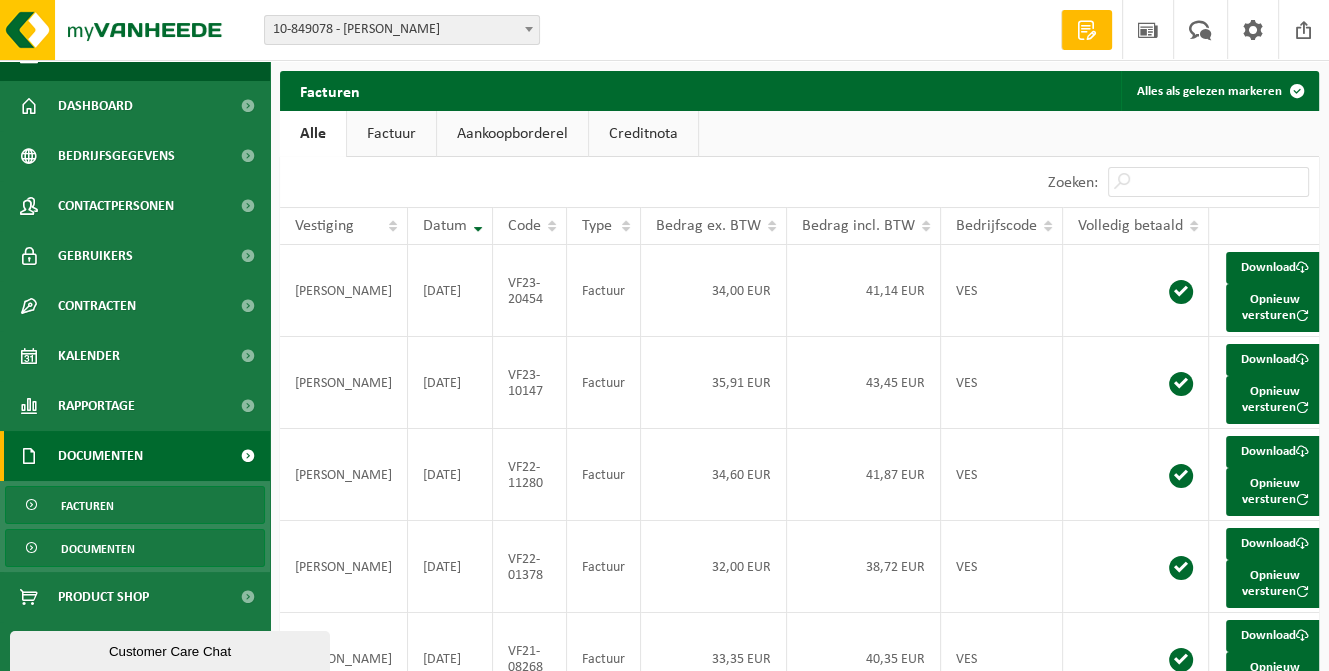 click on "Documenten" at bounding box center [98, 549] 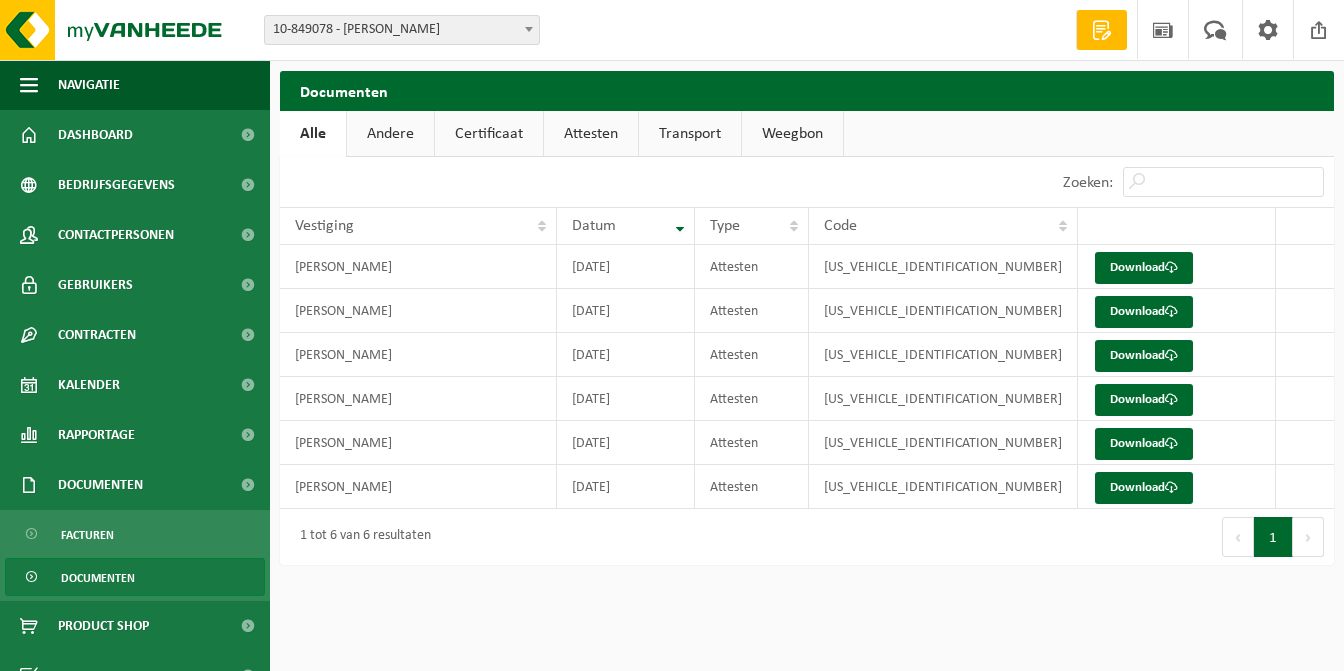scroll, scrollTop: 0, scrollLeft: 0, axis: both 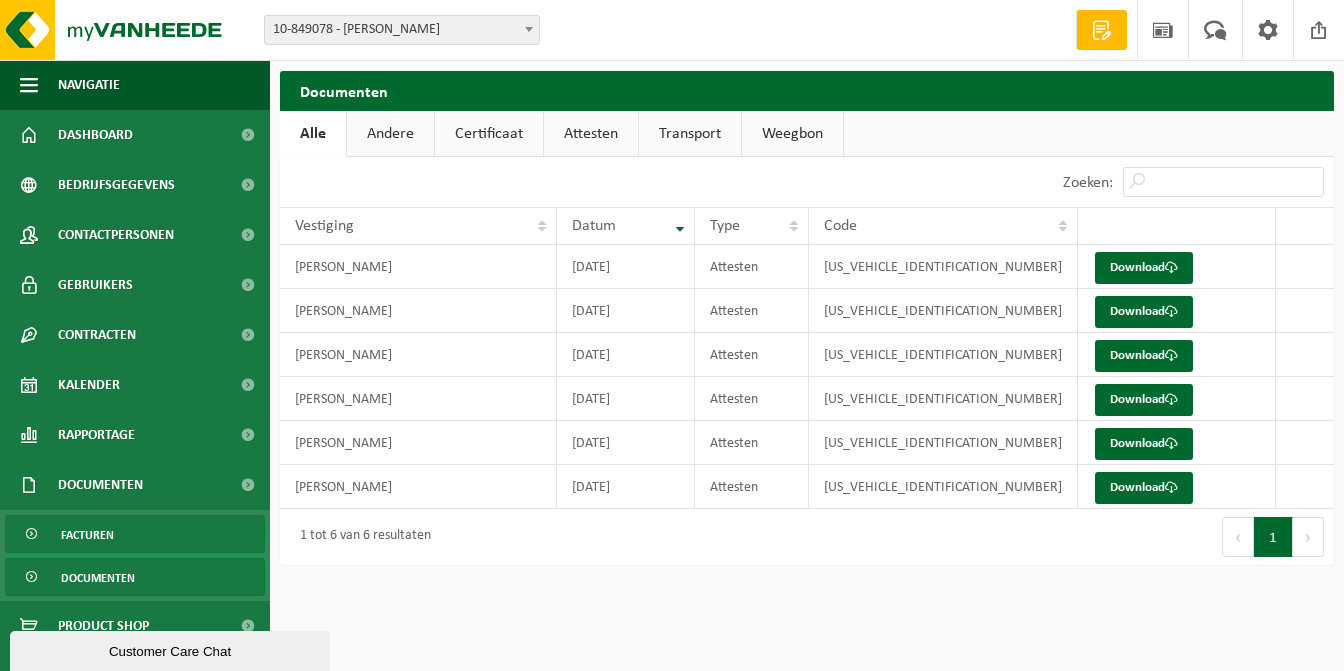click on "Facturen" at bounding box center [87, 535] 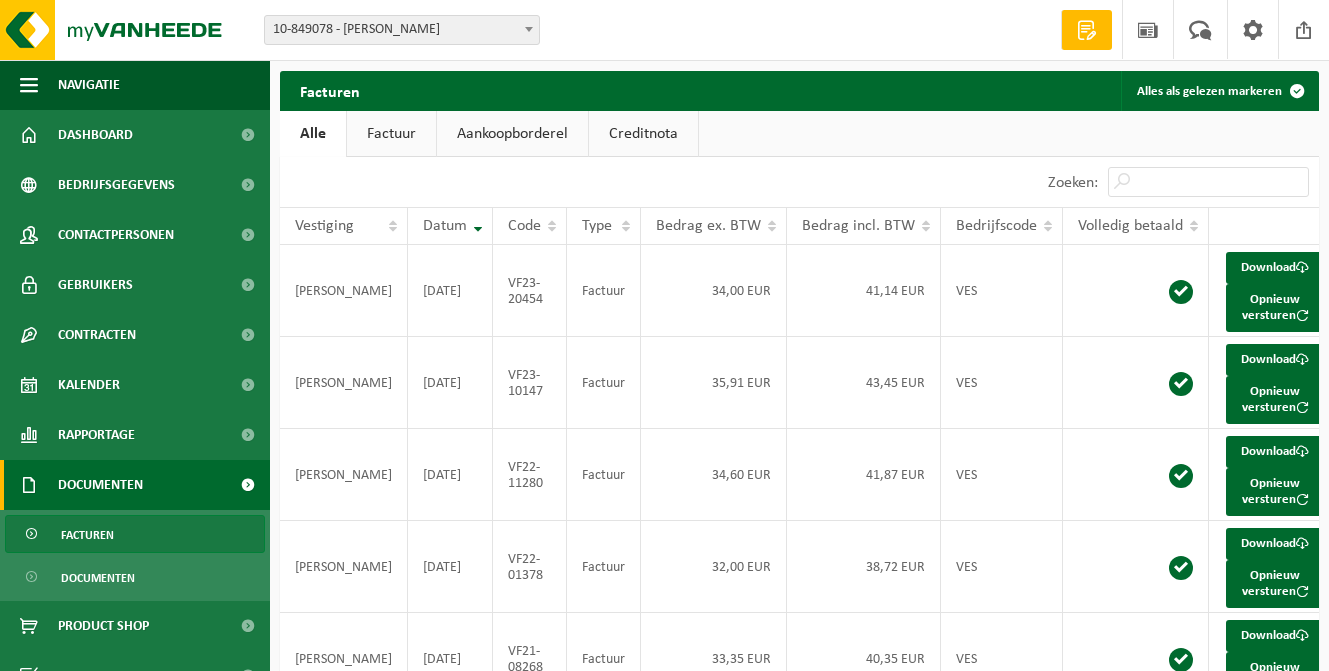 scroll, scrollTop: 0, scrollLeft: 0, axis: both 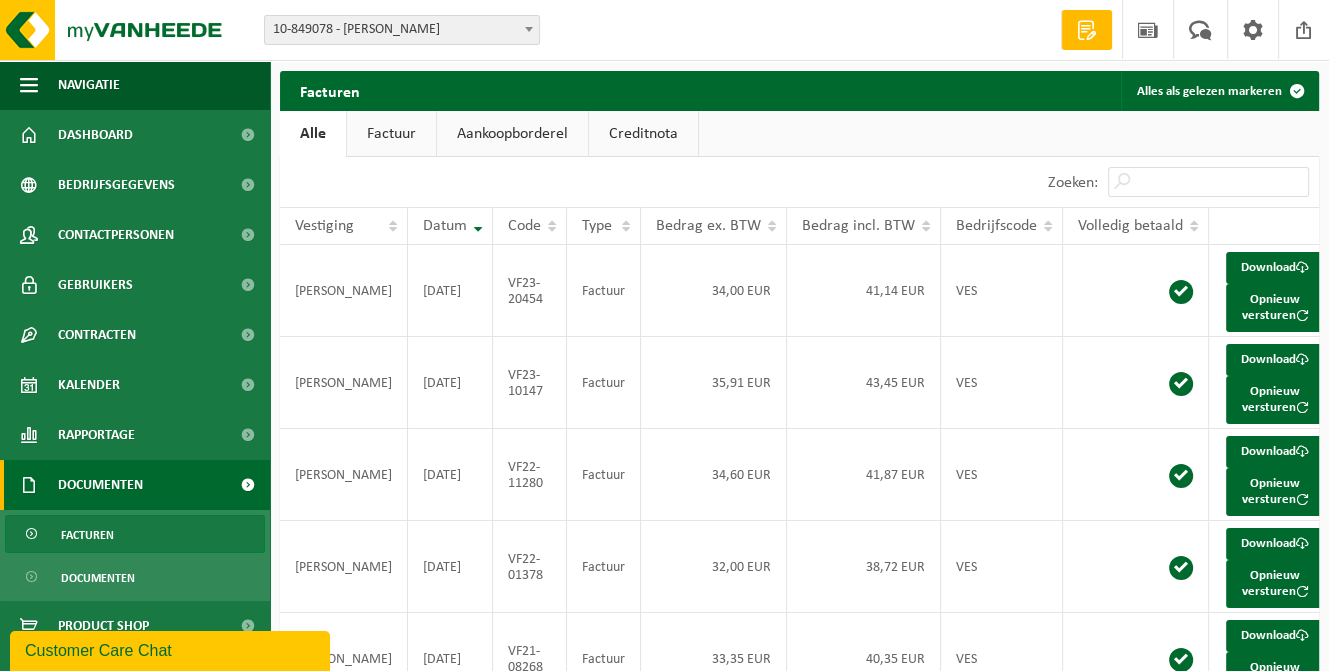click on "Factuur" at bounding box center [391, 134] 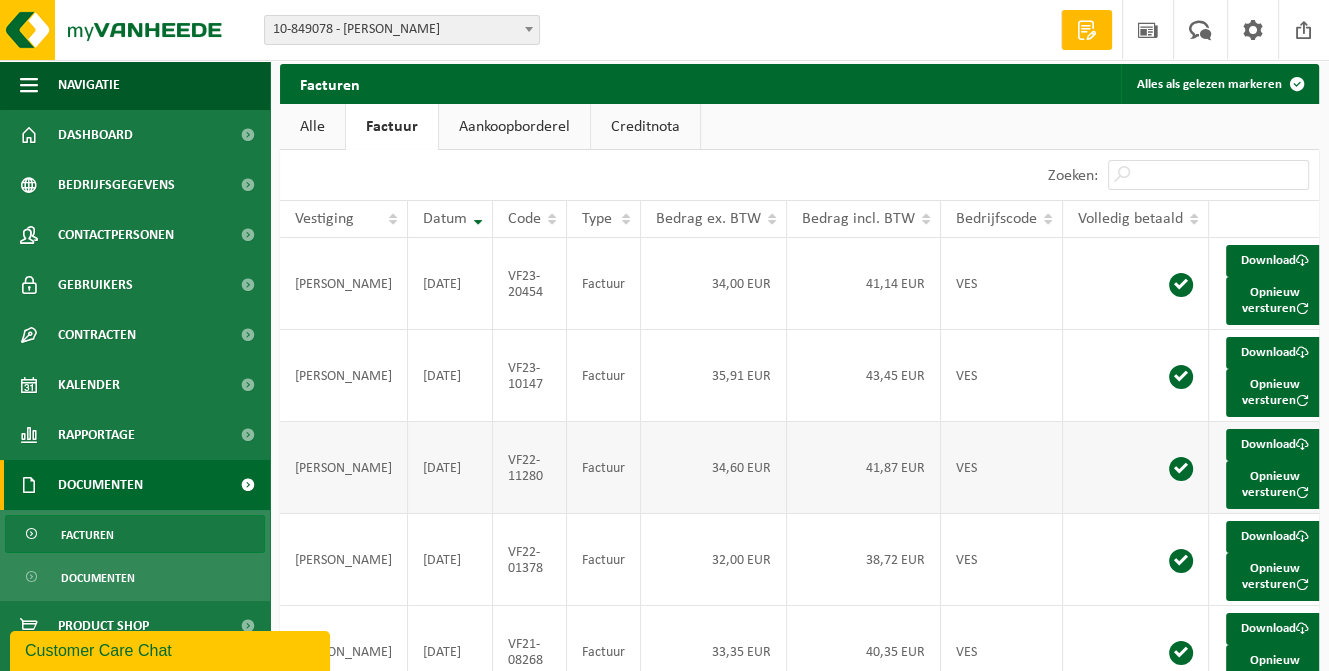 scroll, scrollTop: 0, scrollLeft: 0, axis: both 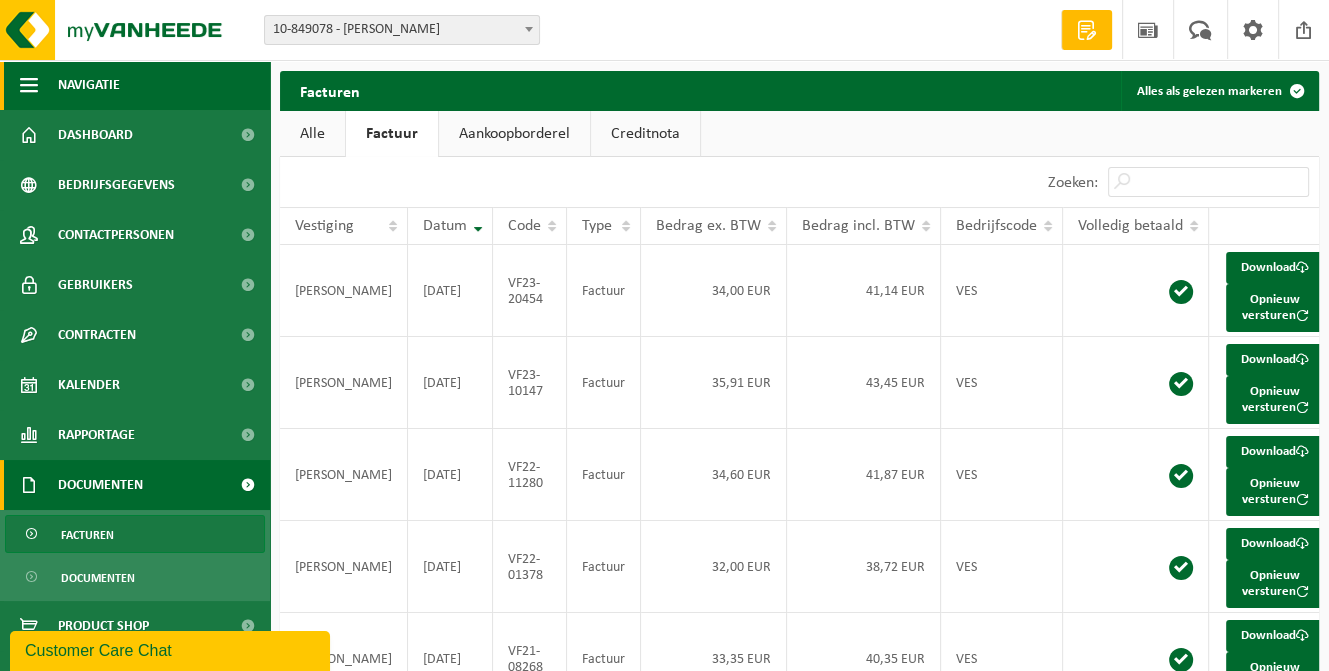 click on "Navigatie" at bounding box center (89, 85) 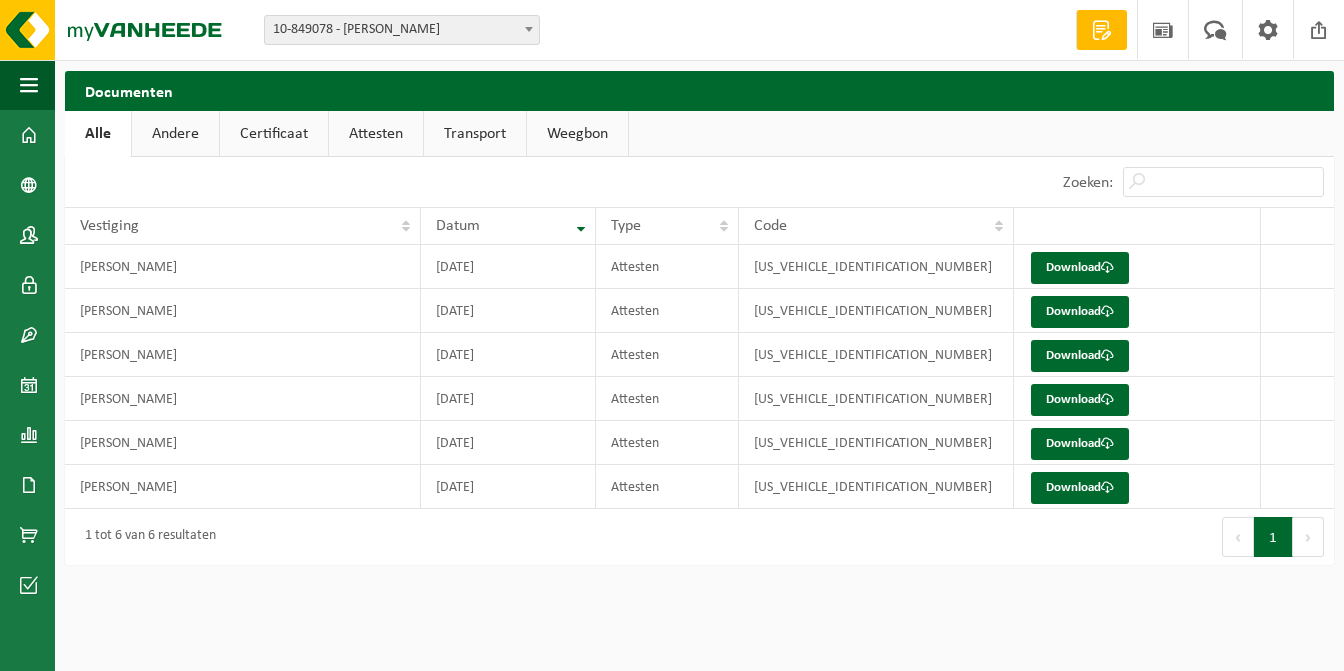 scroll, scrollTop: 0, scrollLeft: 0, axis: both 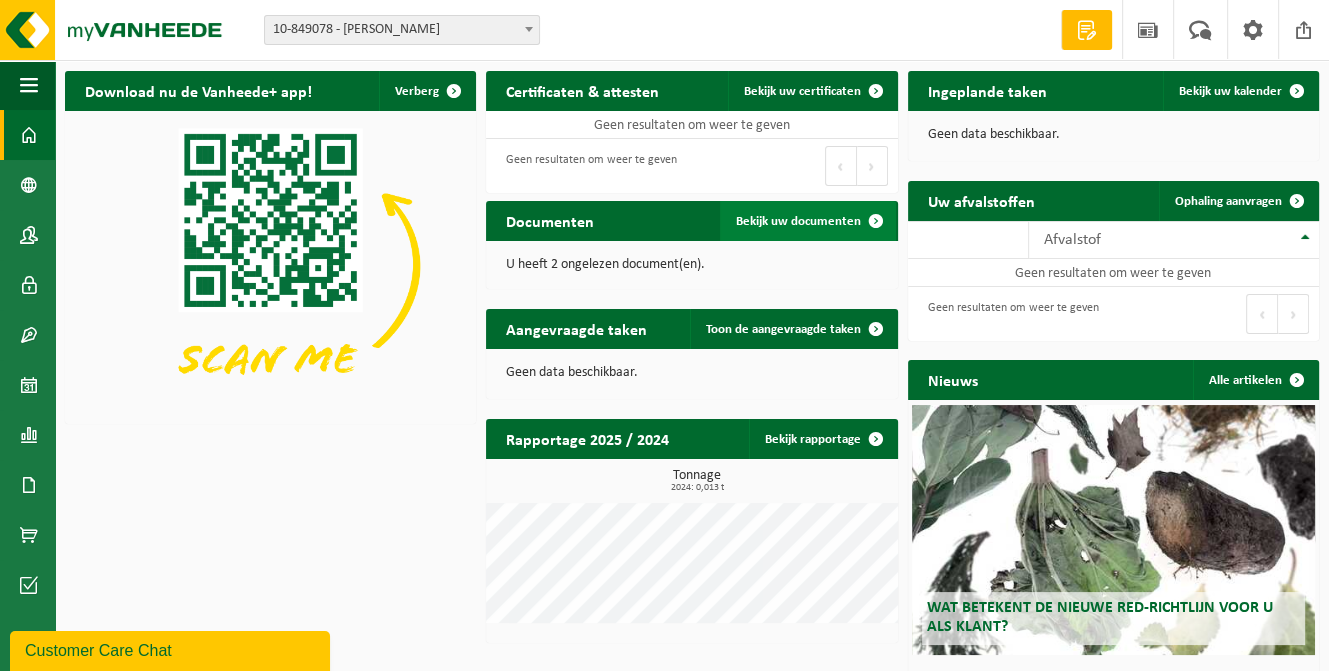 click at bounding box center (876, 221) 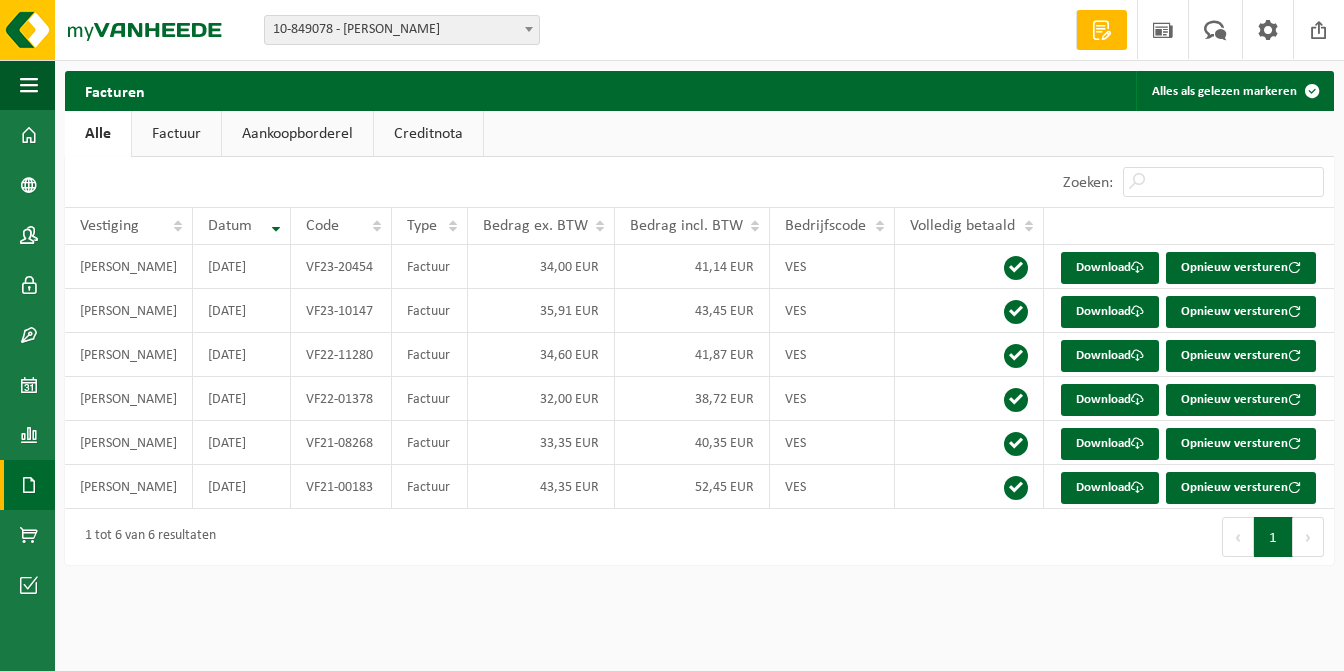 scroll, scrollTop: 0, scrollLeft: 0, axis: both 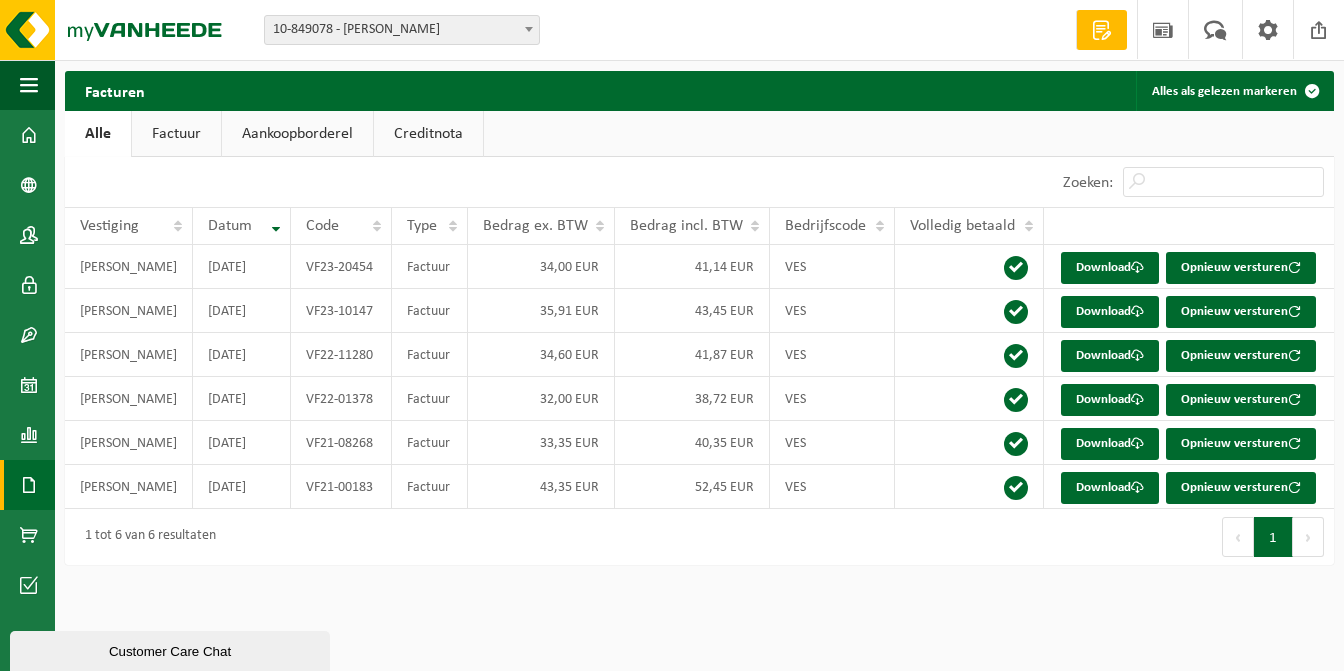 click on "Factuur" at bounding box center [176, 134] 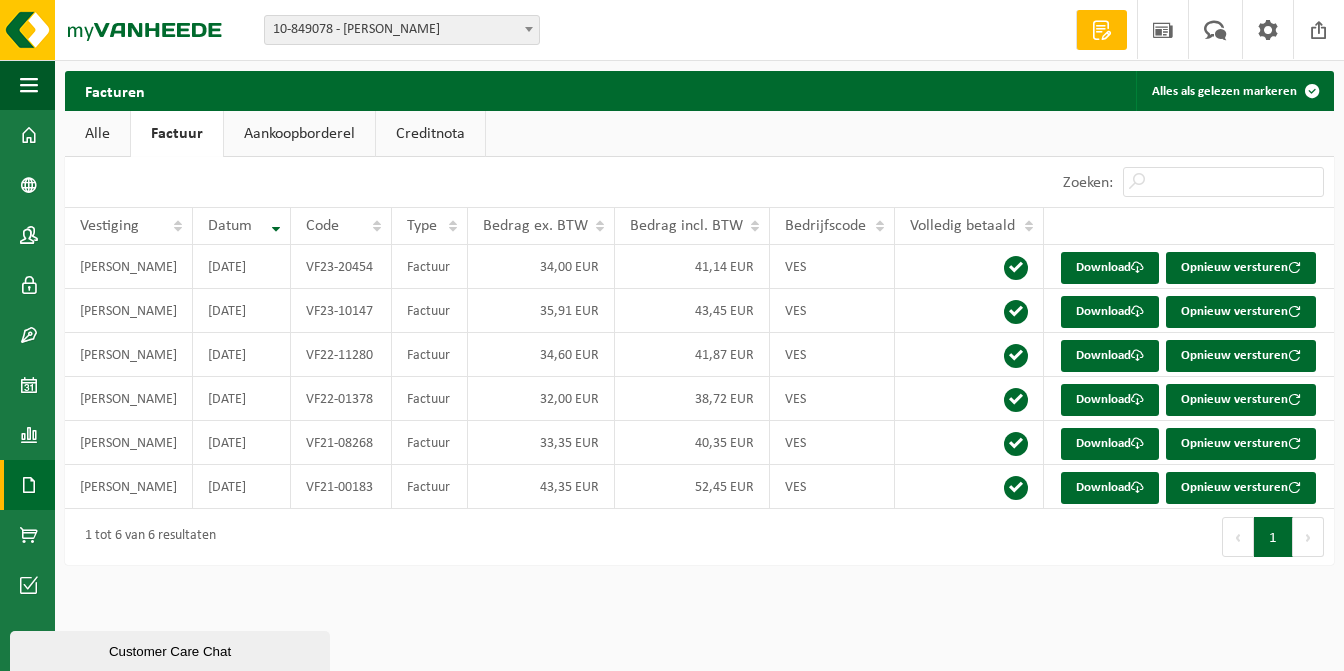 click on "Aankoopborderel" at bounding box center (299, 134) 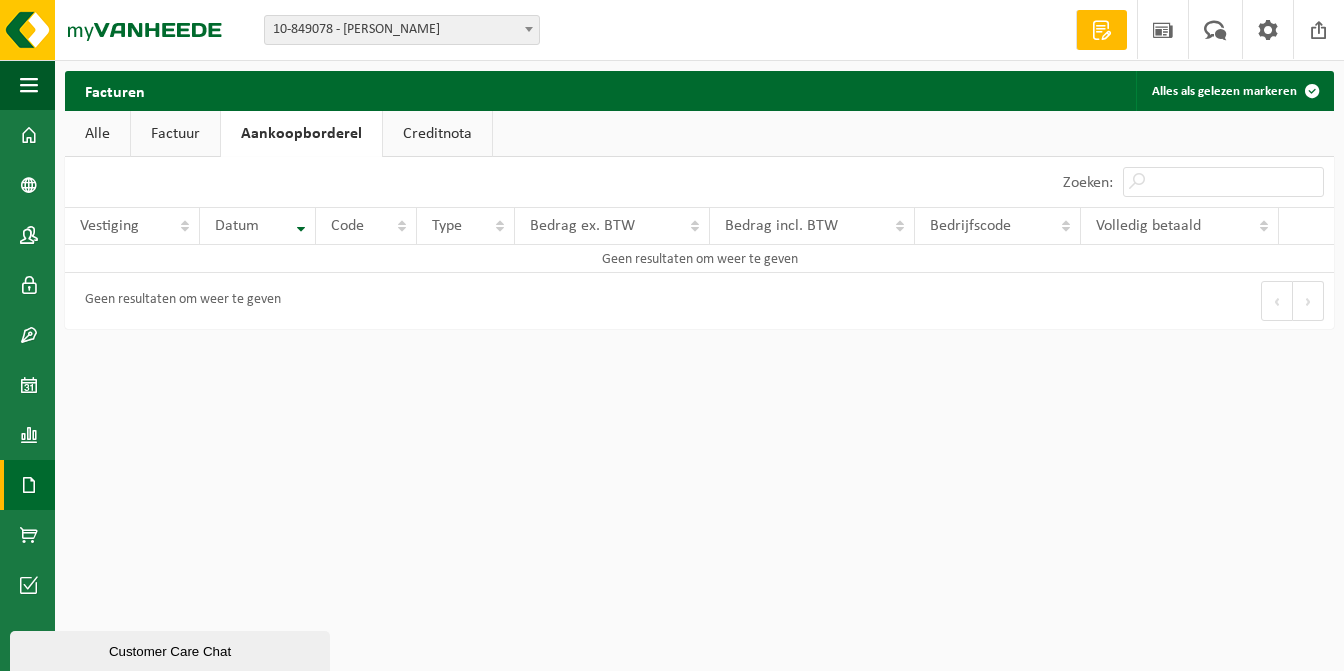 click on "Creditnota" at bounding box center [437, 134] 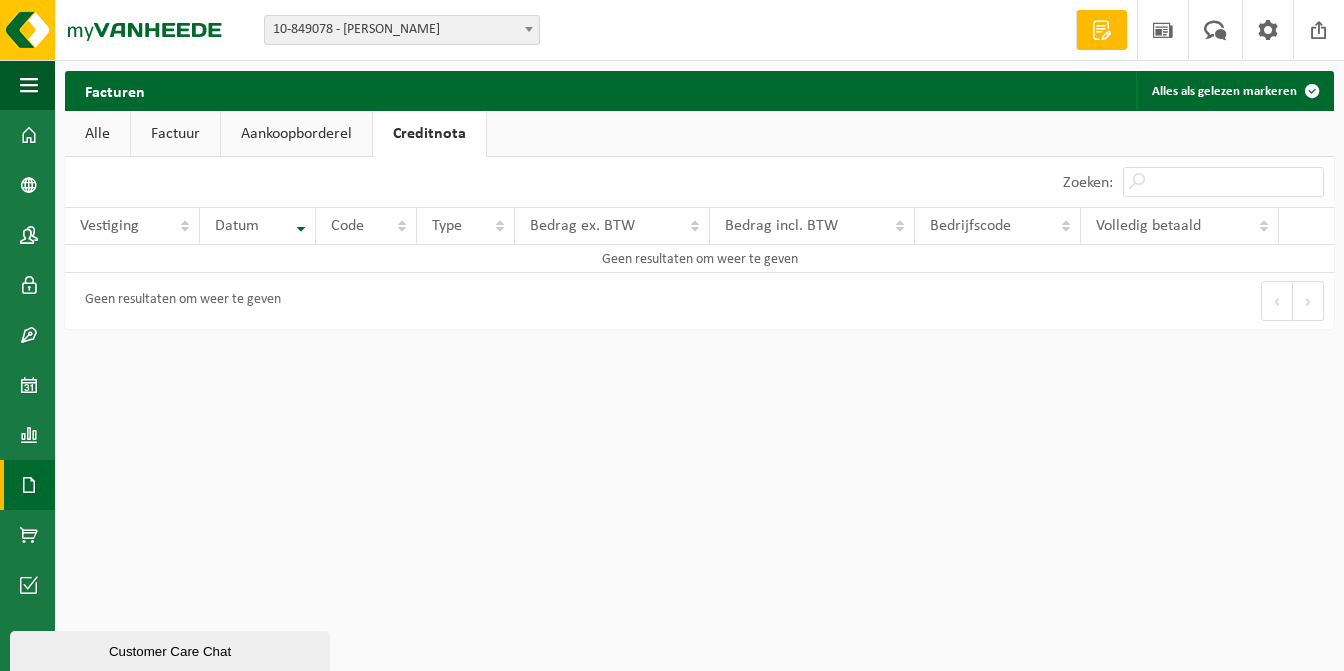 click on "Alle" at bounding box center [97, 134] 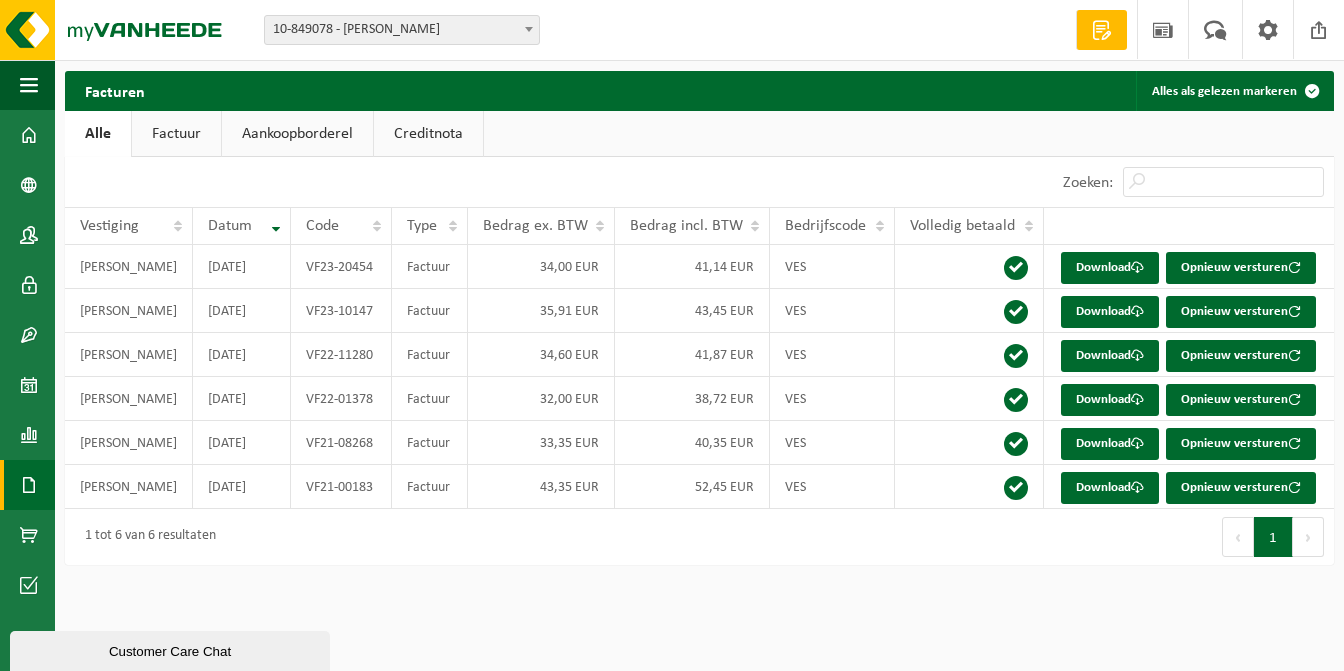 click at bounding box center [1102, 30] 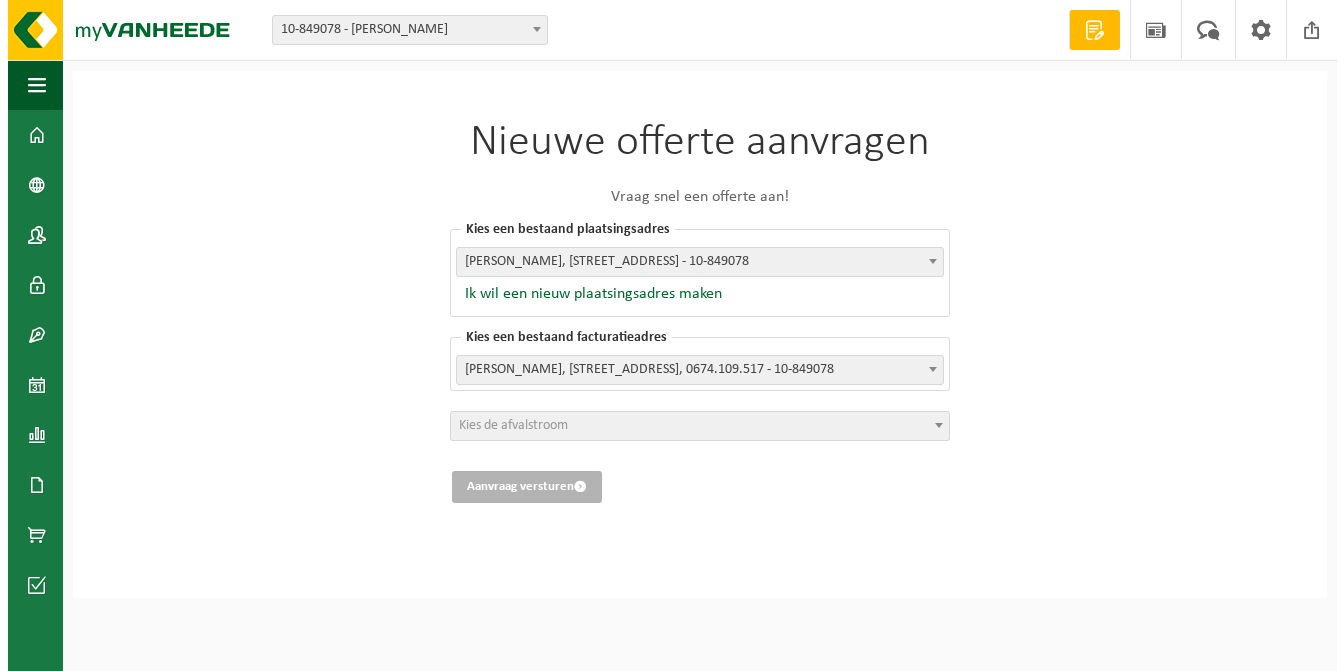 scroll, scrollTop: 0, scrollLeft: 0, axis: both 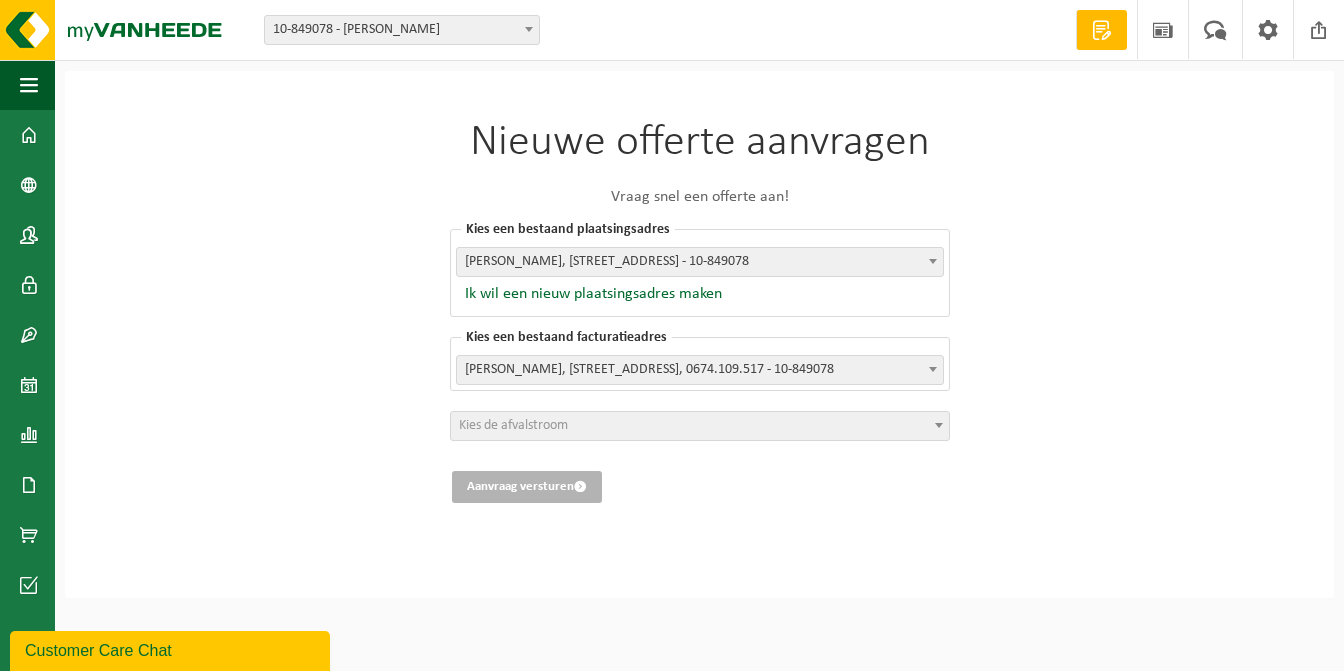 click on "Customer Care Chat" at bounding box center [170, 651] 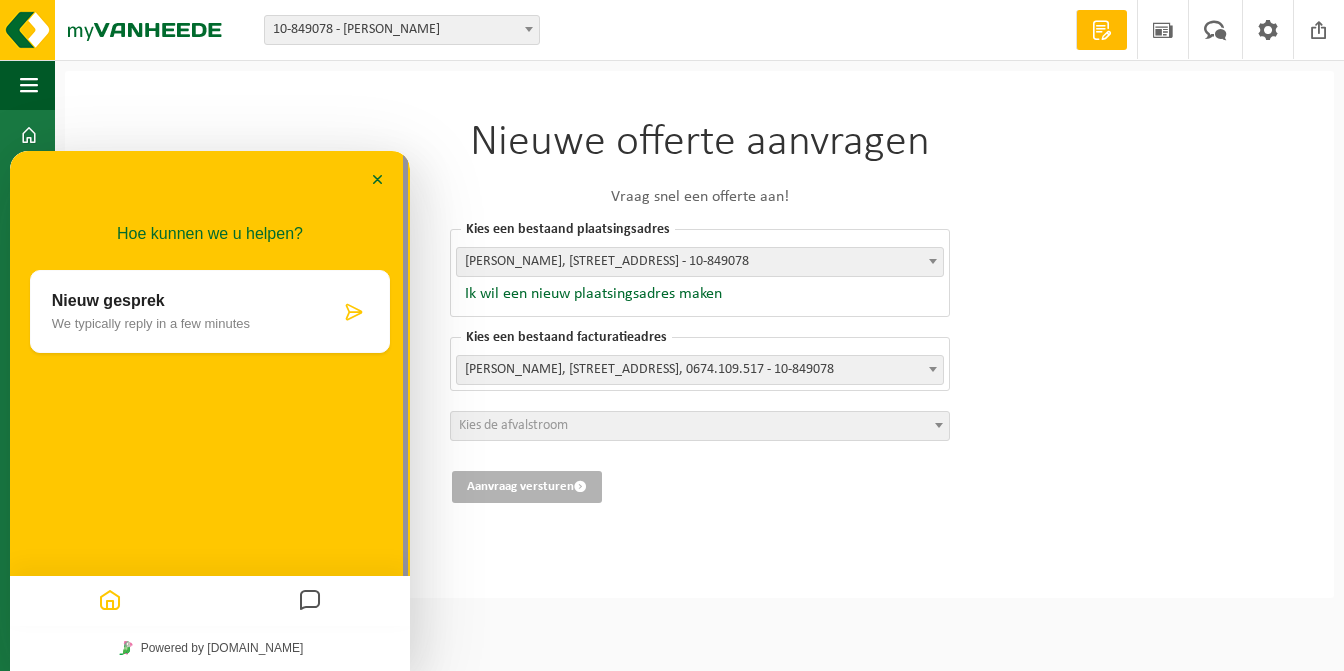 click at bounding box center [354, 312] 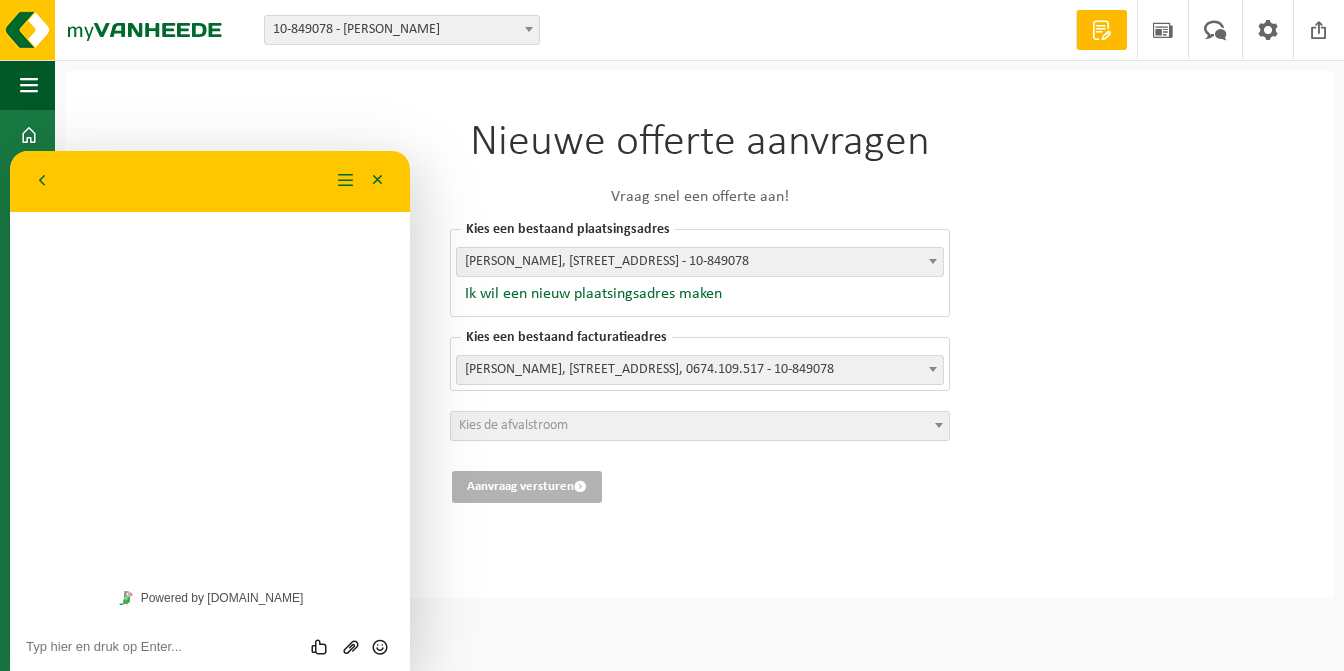 click at bounding box center [10, 151] 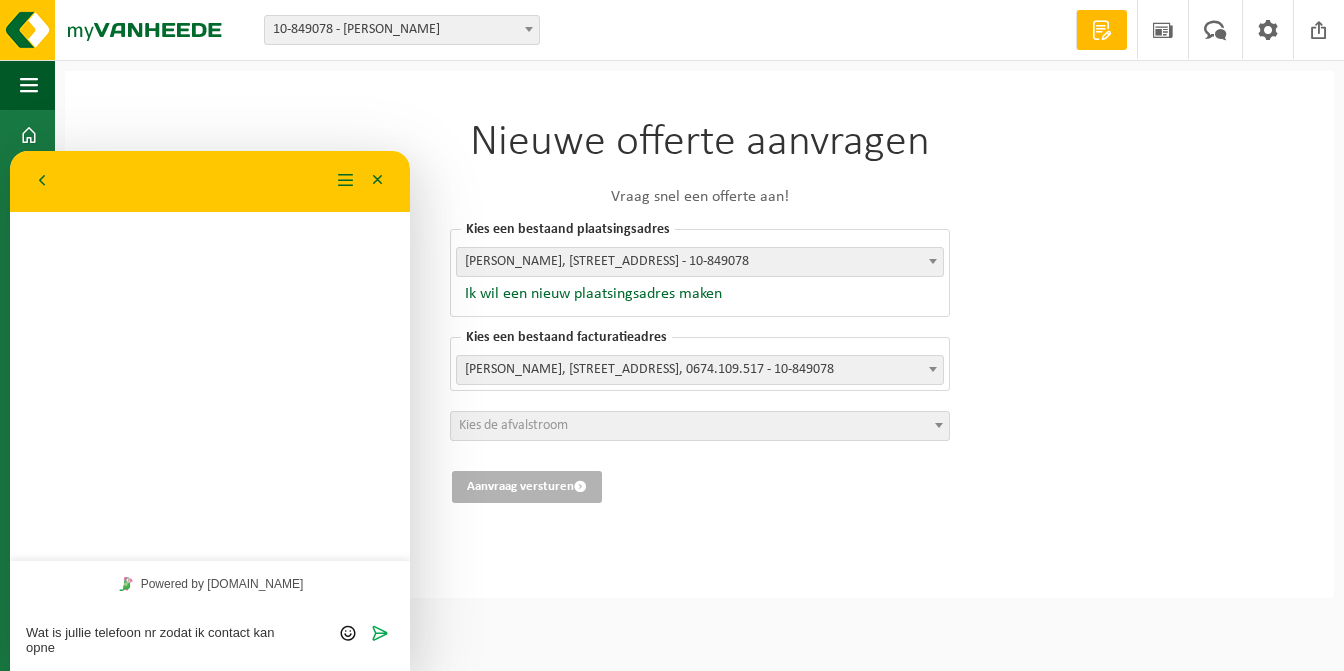 scroll, scrollTop: 0, scrollLeft: 0, axis: both 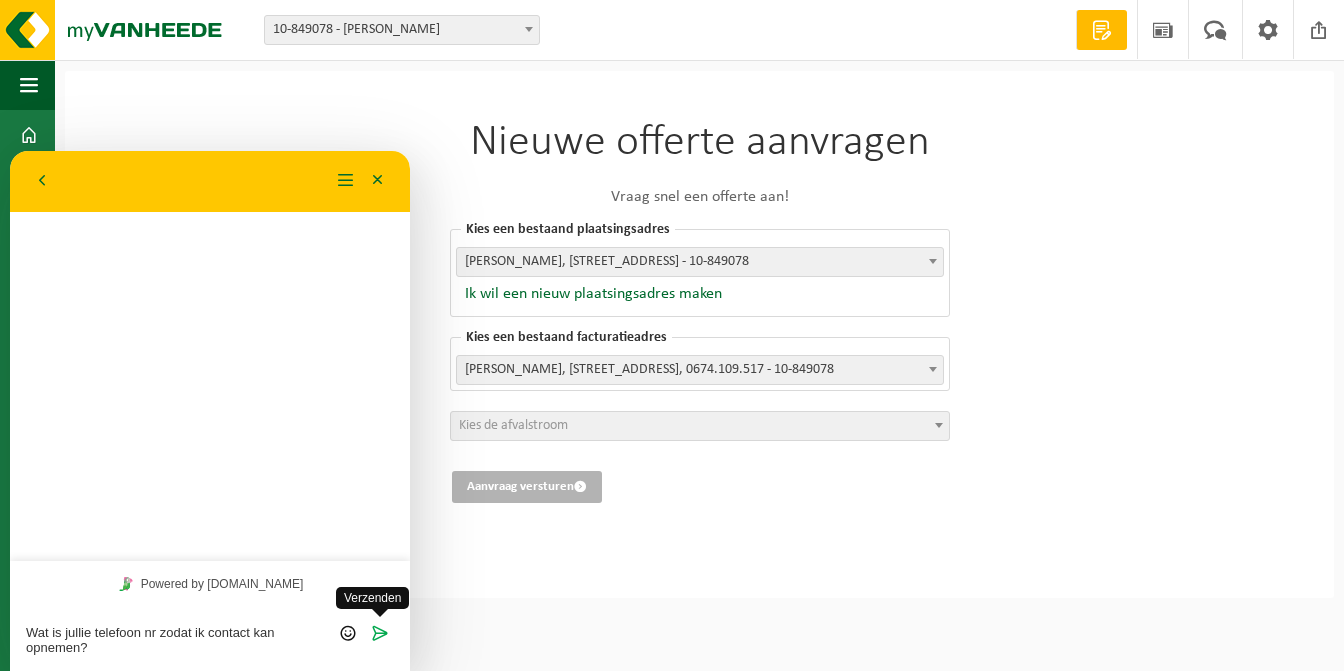type on "Wat is jullie telefoon nr zodat ik contact kan opnemen?" 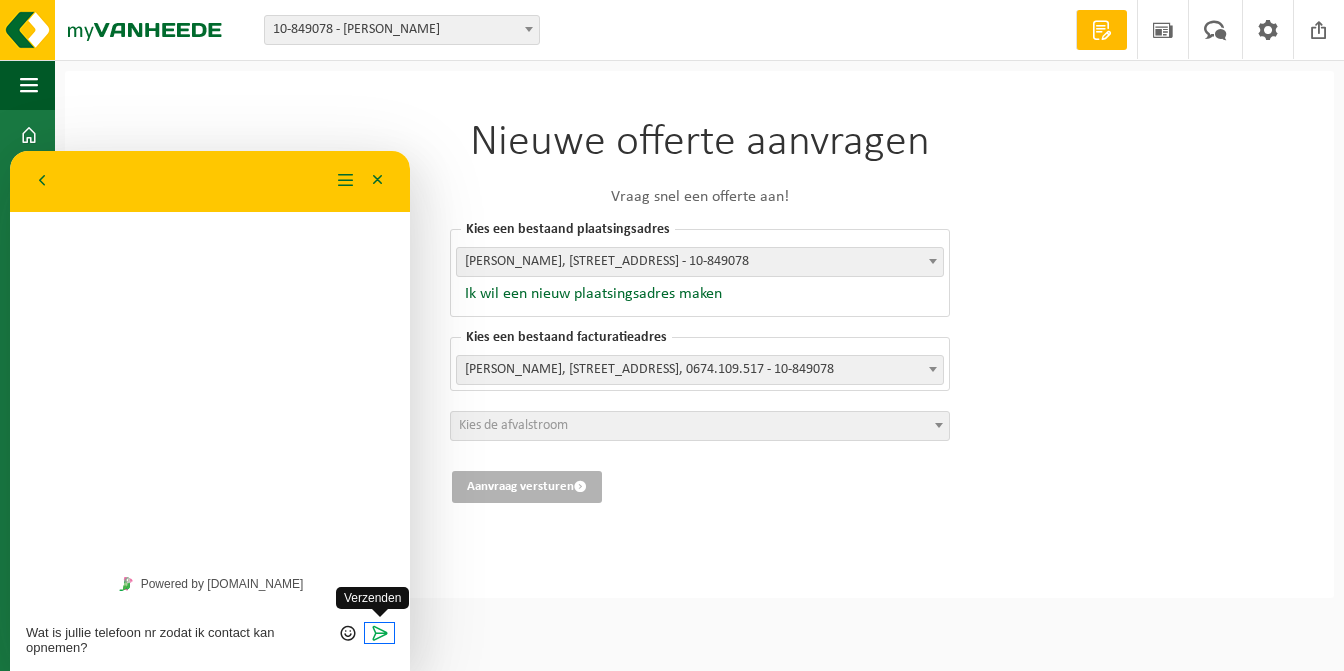 click at bounding box center [380, 617] 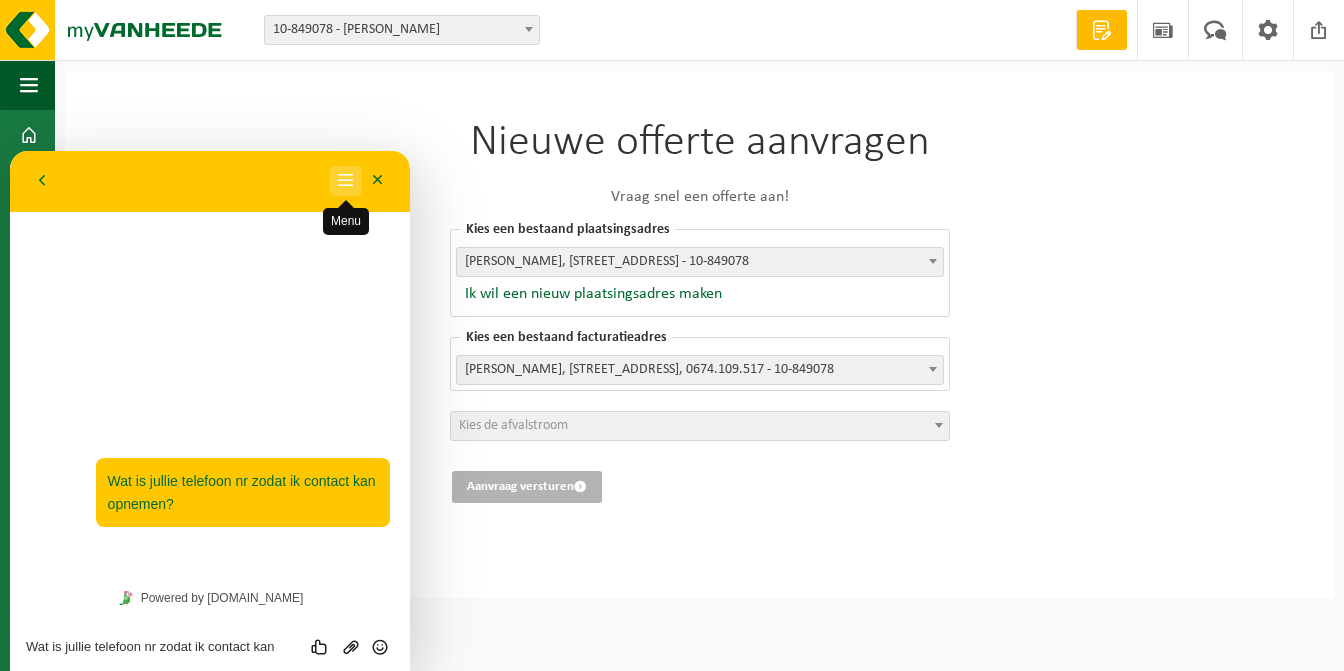click on "Menu" at bounding box center (346, 181) 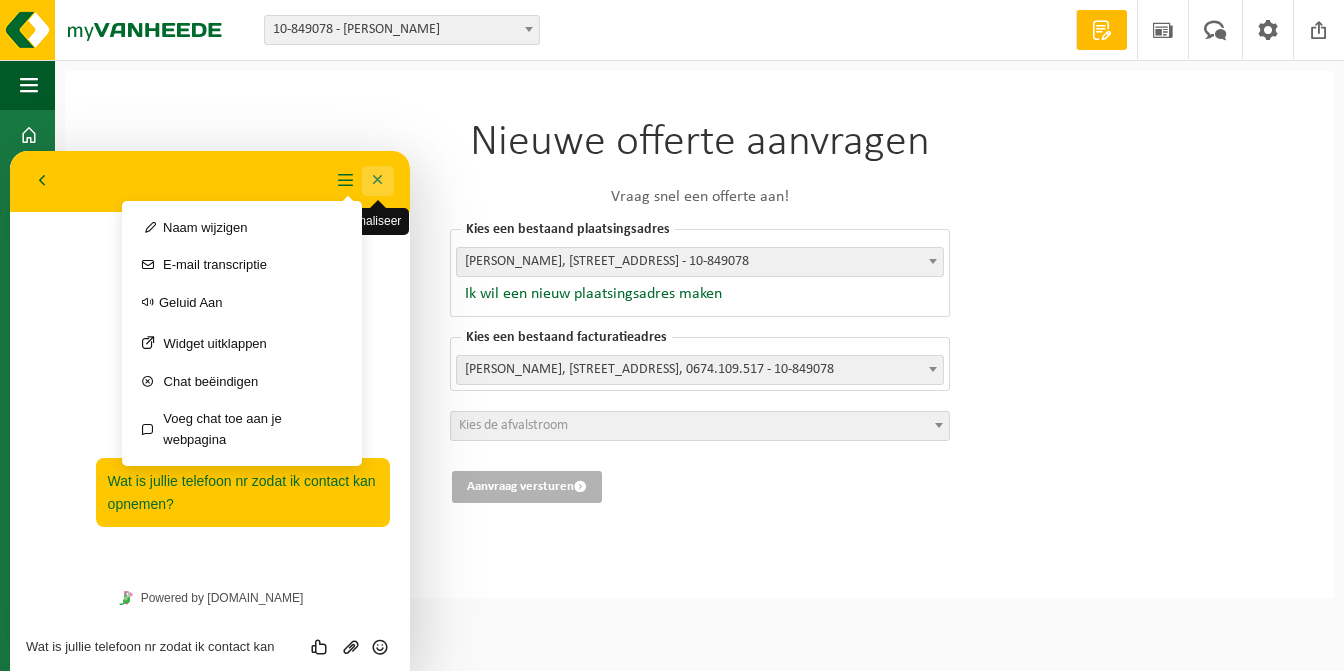 click on "Minimaliseer" at bounding box center (378, 181) 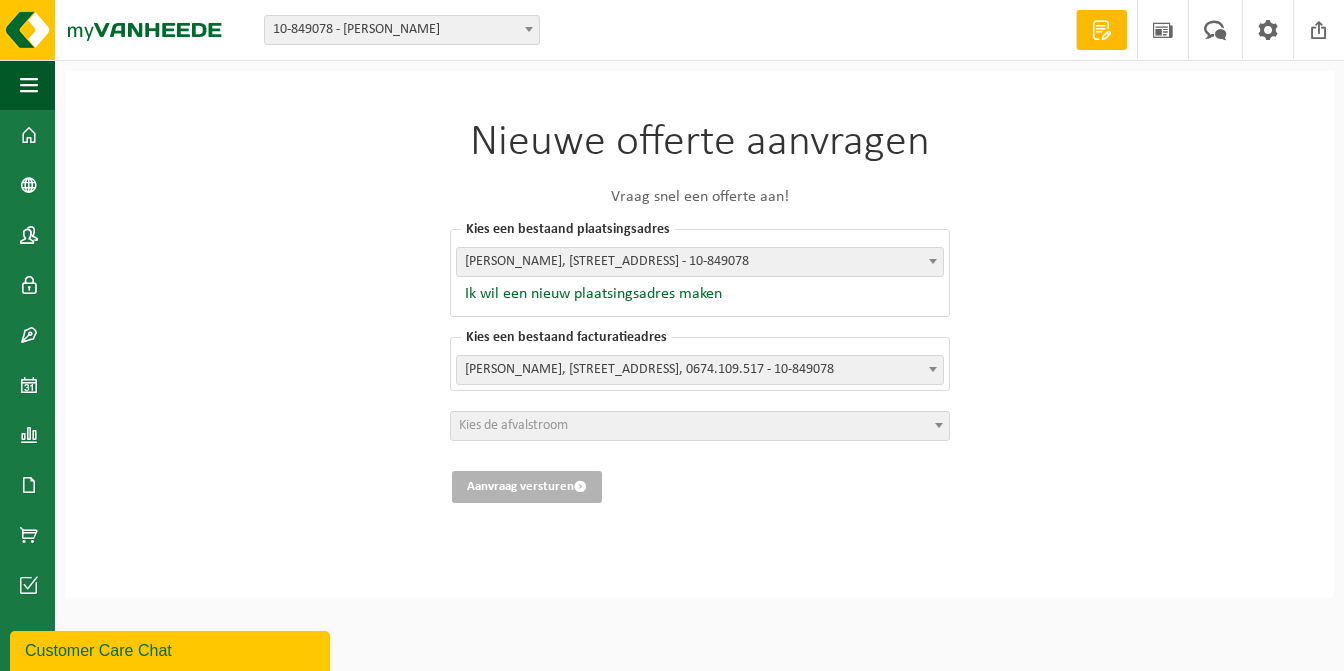 click on "Customer Care Chat" at bounding box center (170, 651) 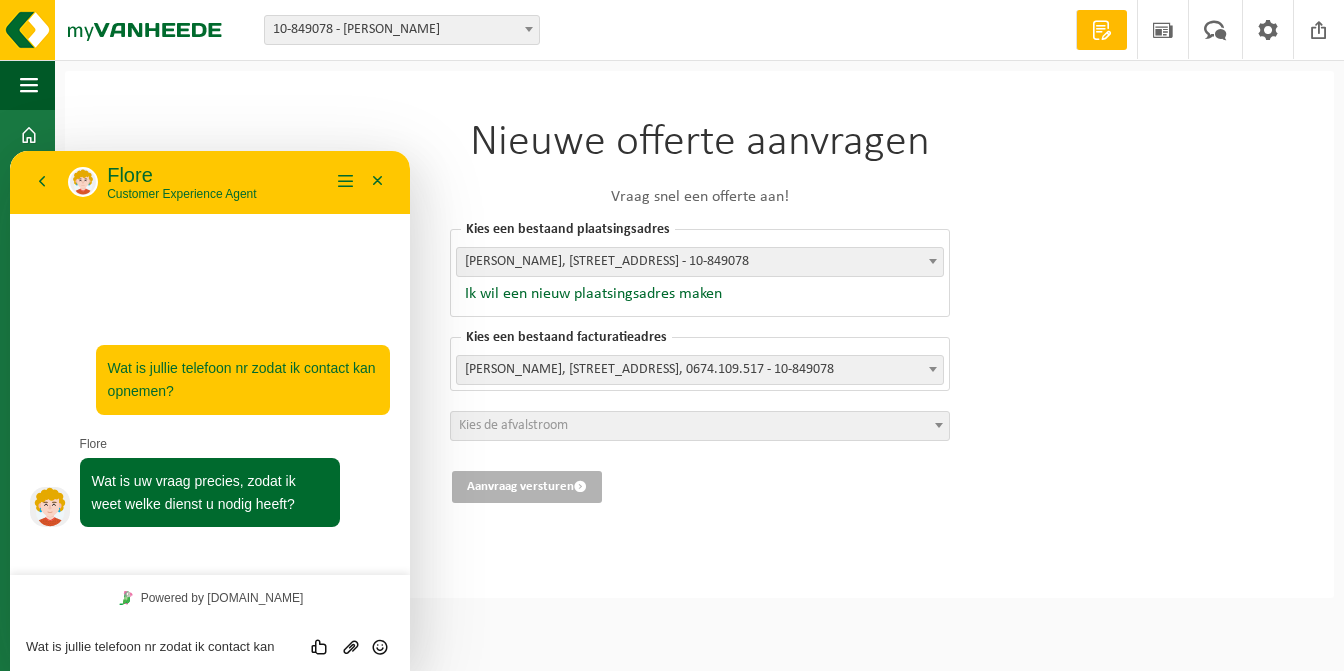 drag, startPoint x: 35, startPoint y: 646, endPoint x: 131, endPoint y: 643, distance: 96.04687 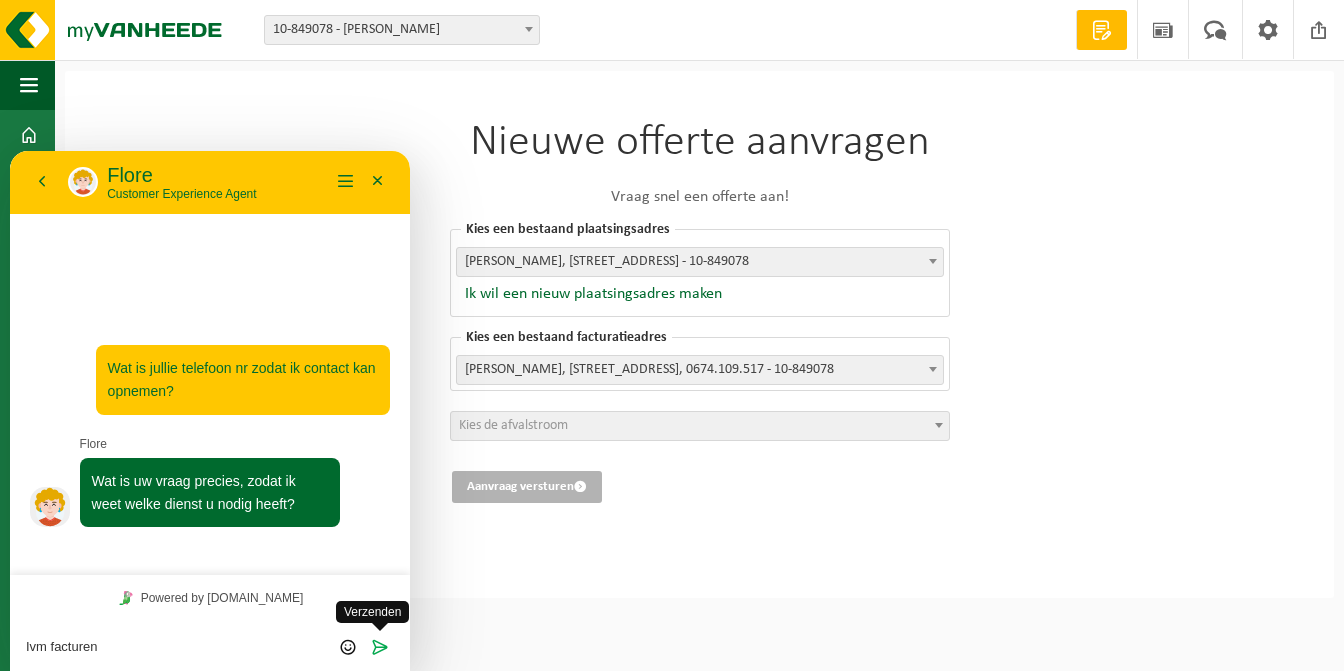 type on "Ivm facturen" 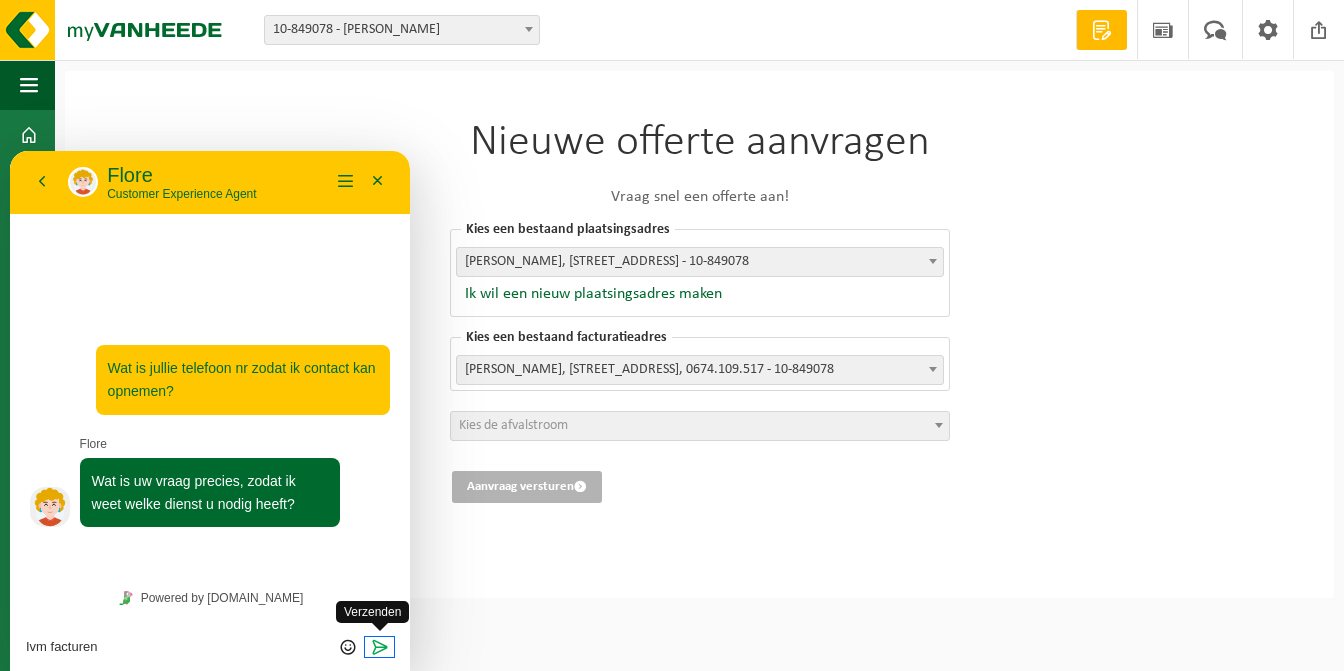 click at bounding box center [380, 647] 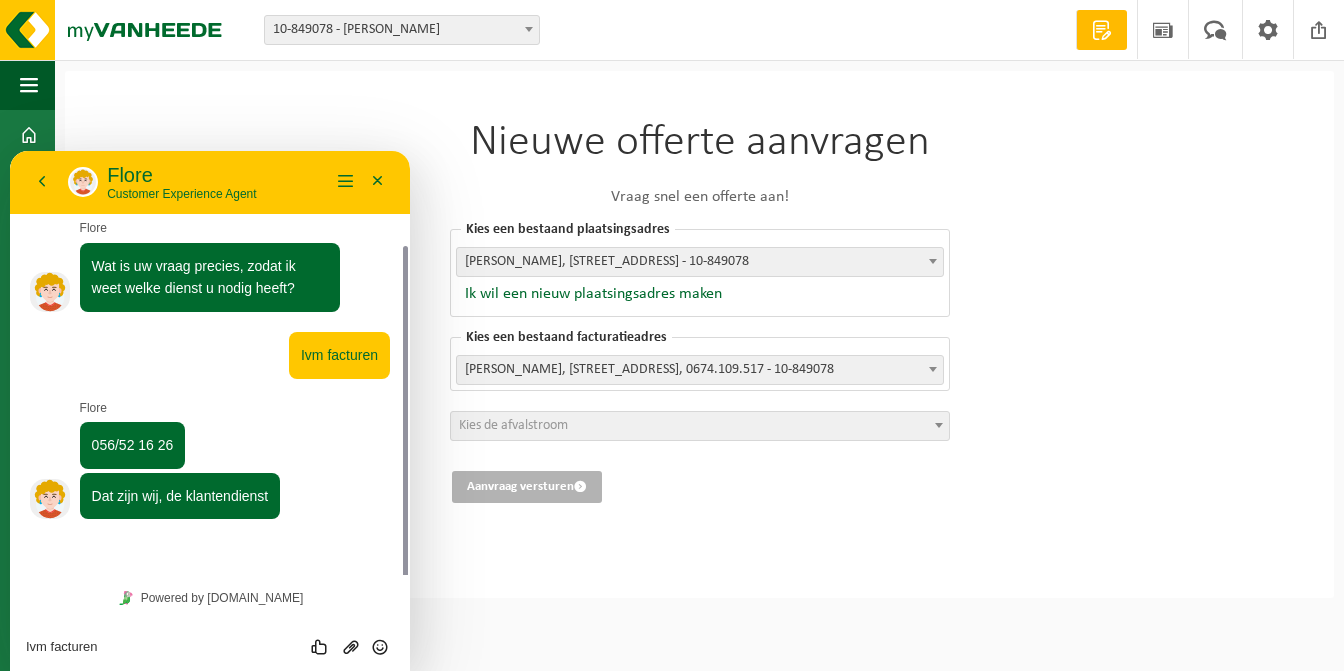 scroll, scrollTop: 60, scrollLeft: 0, axis: vertical 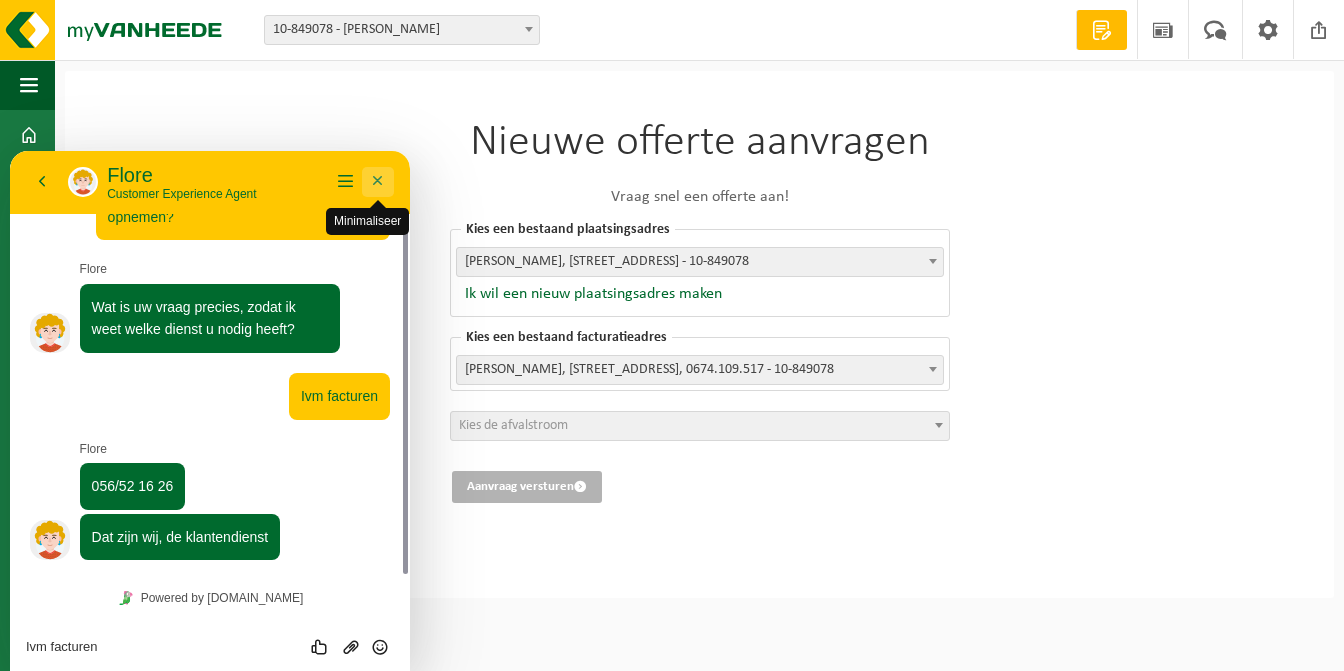 click on "Minimaliseer" at bounding box center (378, 182) 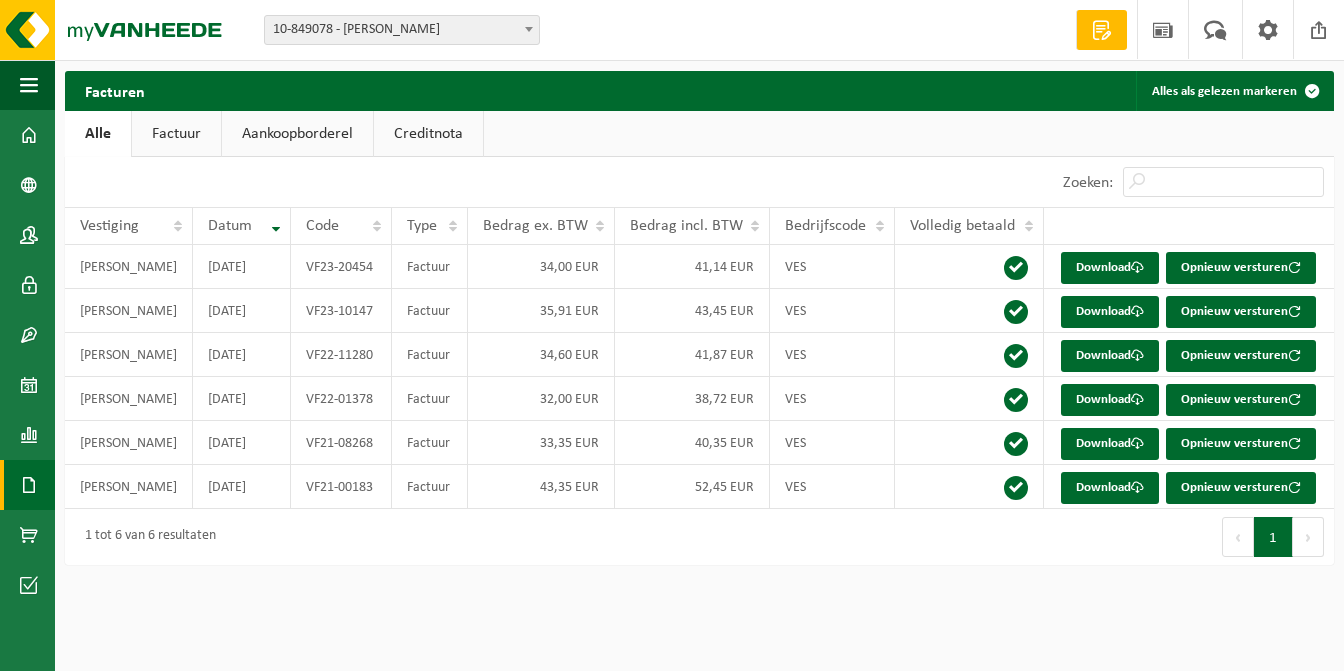 scroll, scrollTop: 0, scrollLeft: 0, axis: both 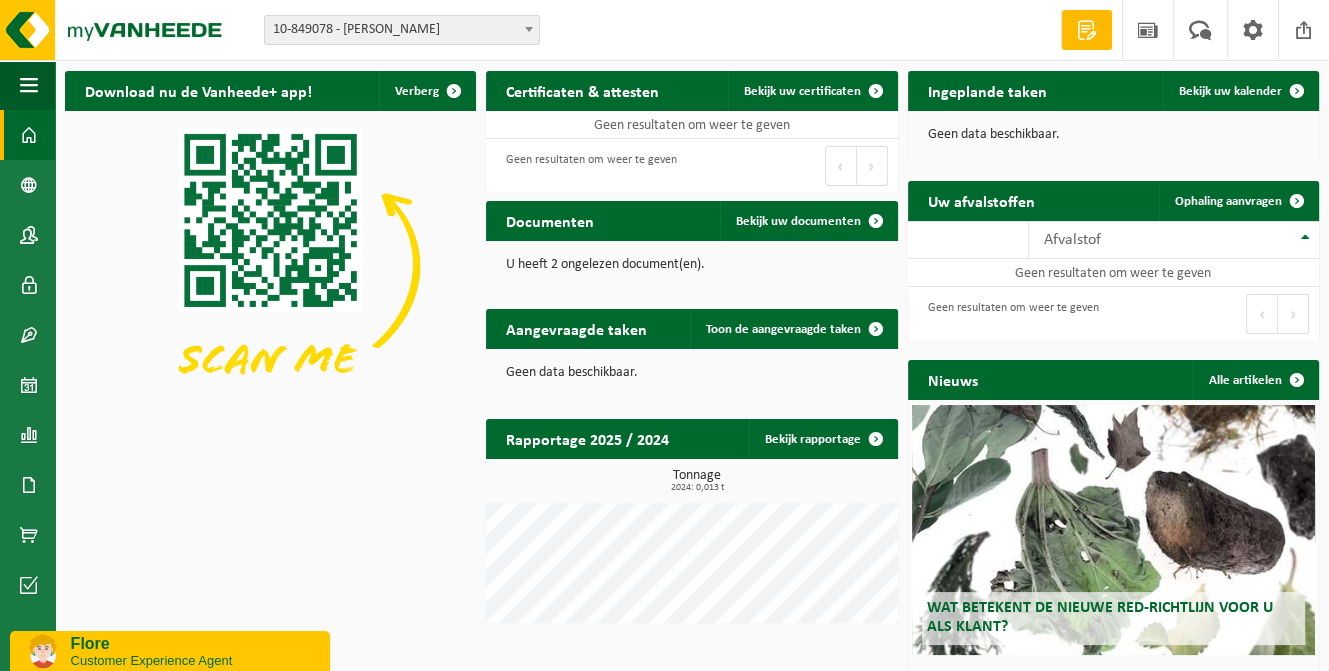 click on "Certificaten & attesten" at bounding box center (582, 90) 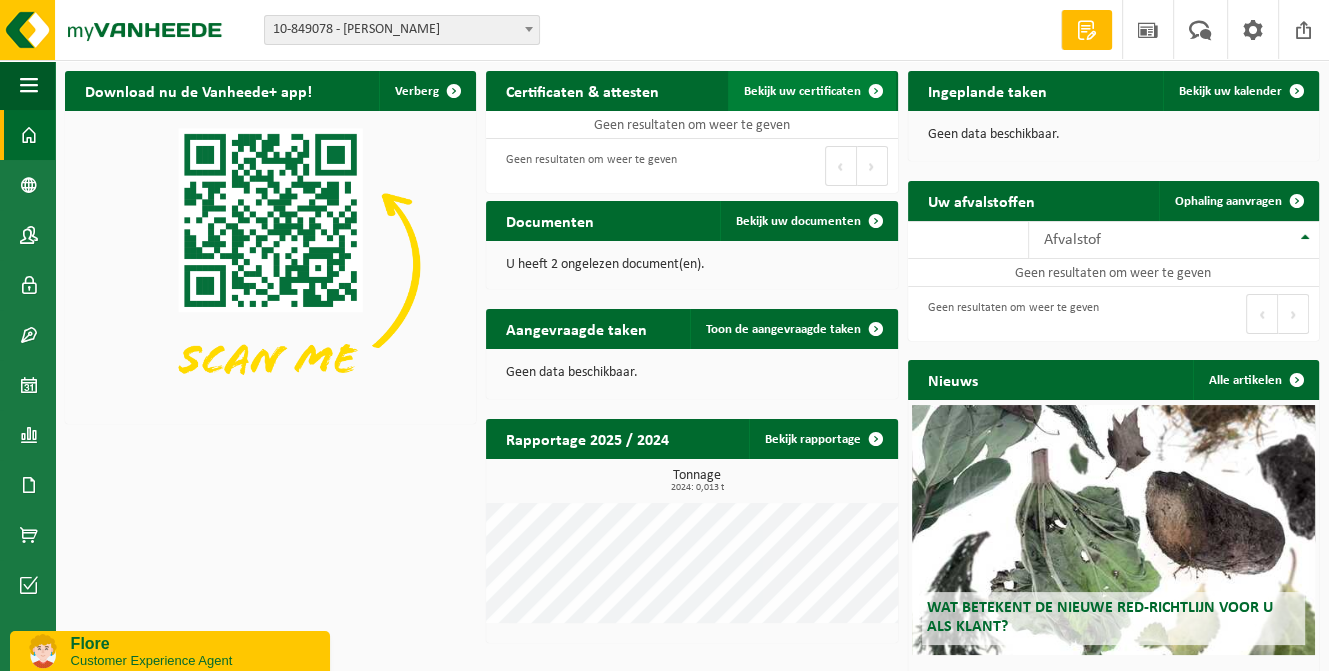 click on "Bekijk uw certificaten" at bounding box center (802, 91) 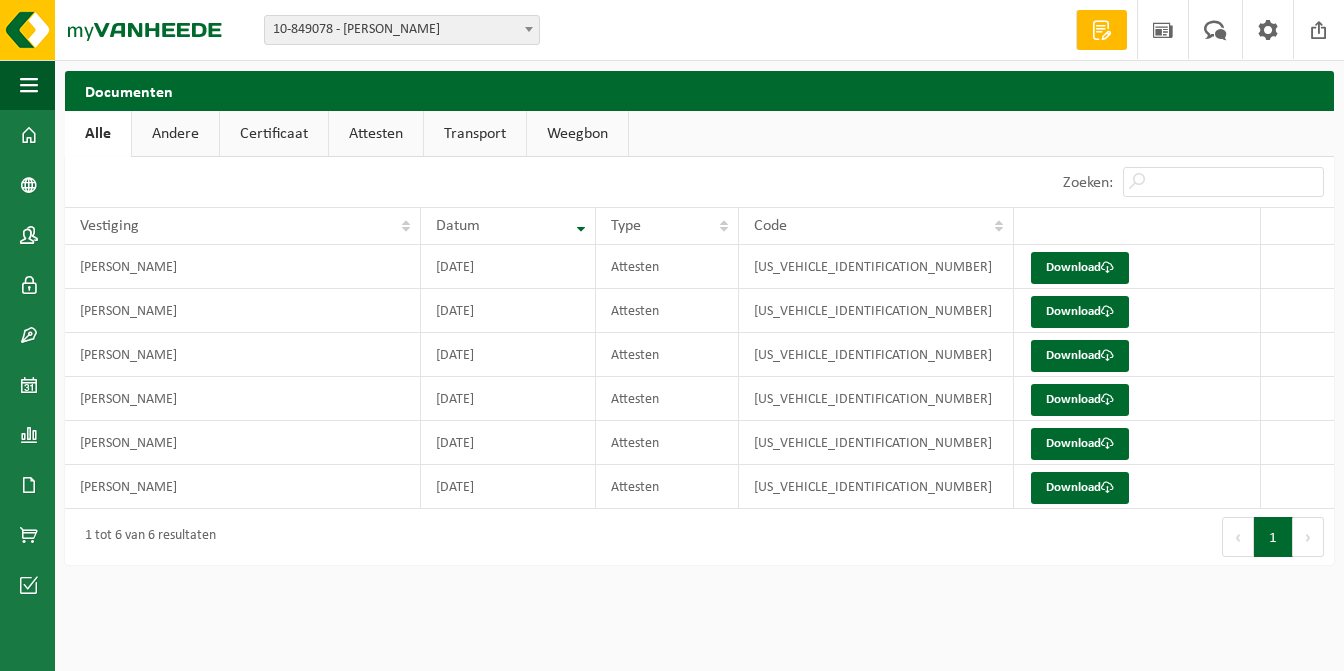 scroll, scrollTop: 0, scrollLeft: 0, axis: both 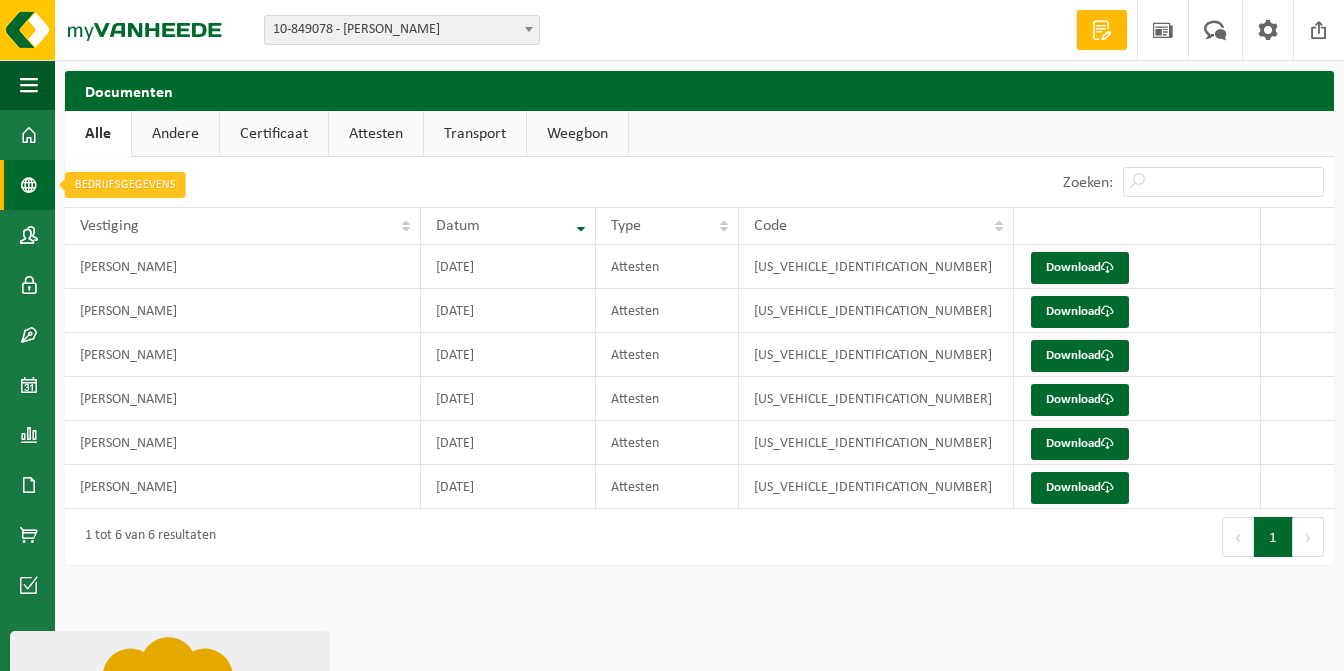 click at bounding box center (29, 185) 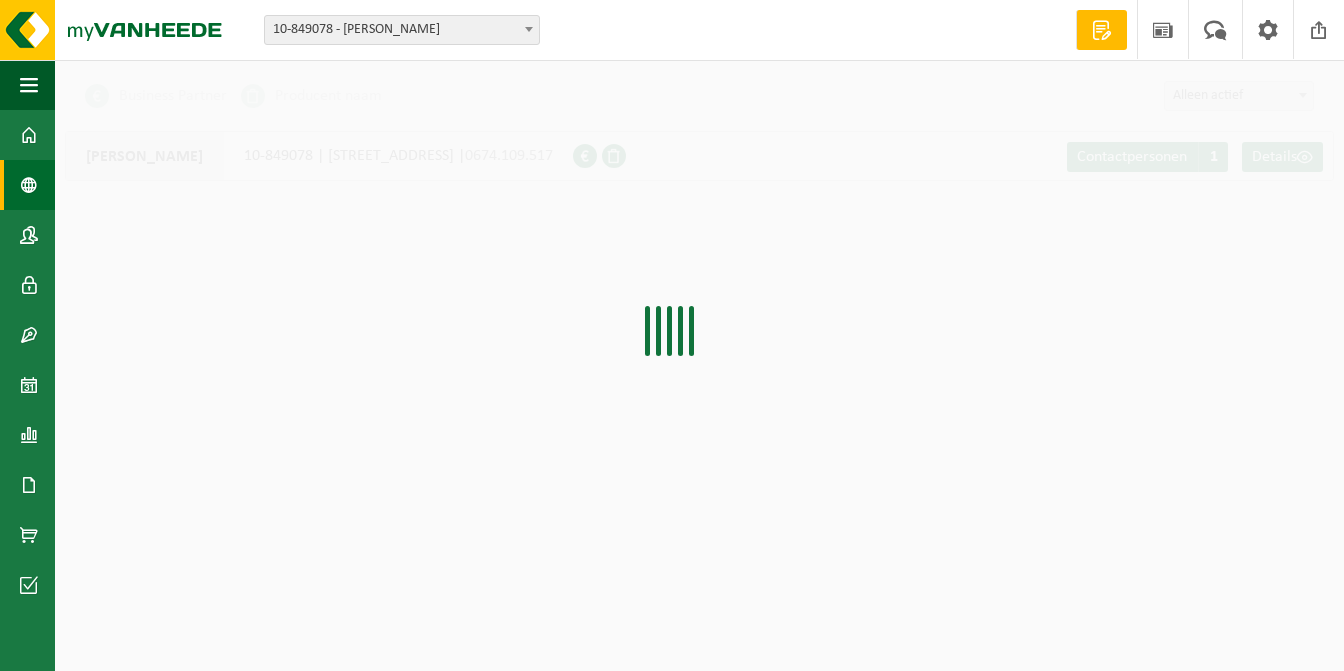 scroll, scrollTop: 0, scrollLeft: 0, axis: both 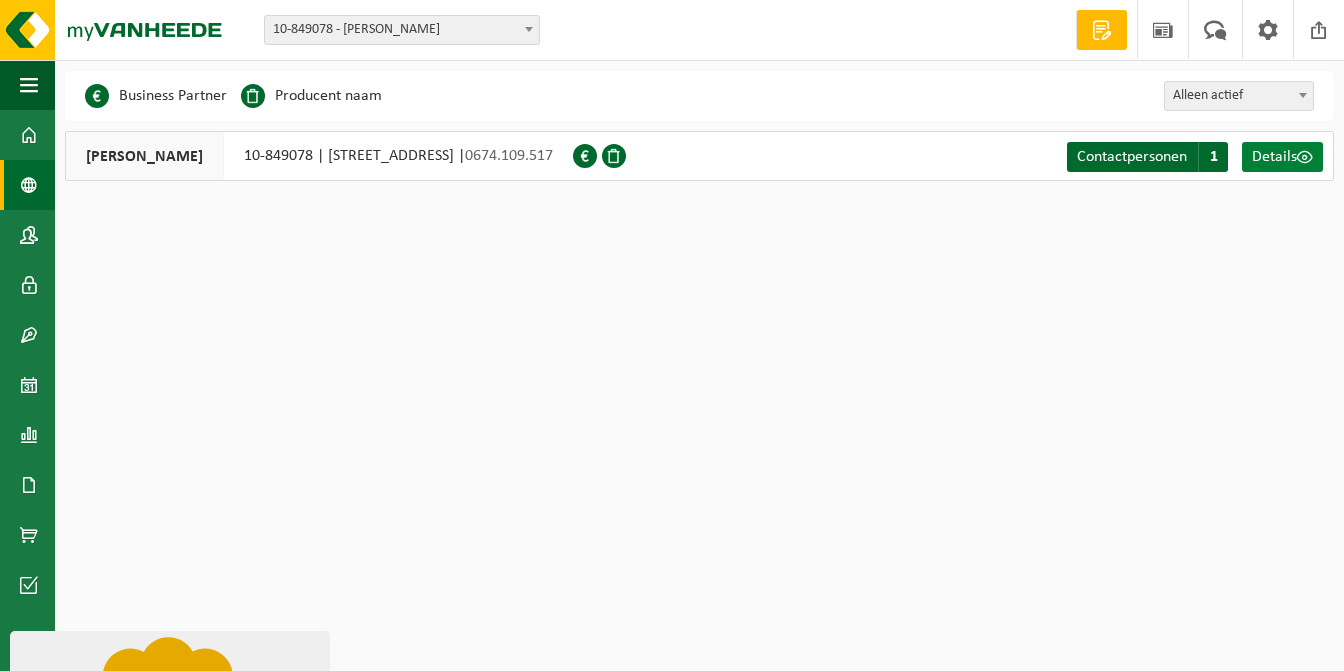 click on "Details" at bounding box center [1274, 157] 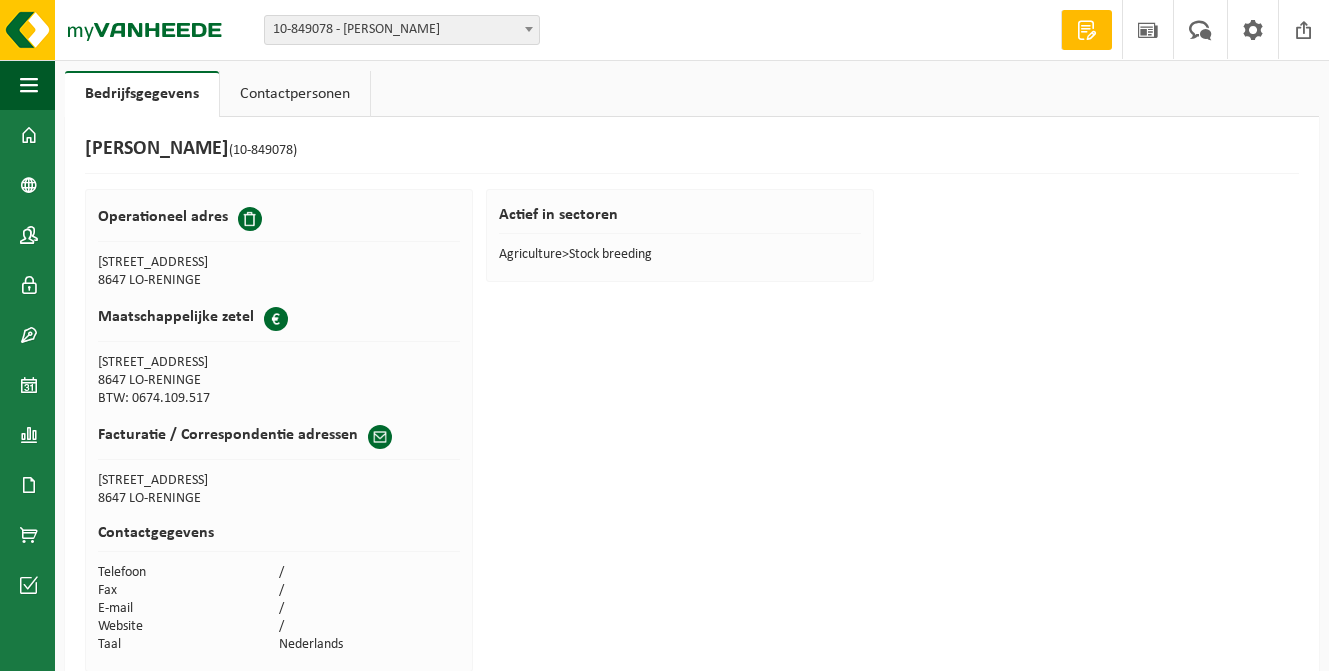 scroll, scrollTop: 0, scrollLeft: 0, axis: both 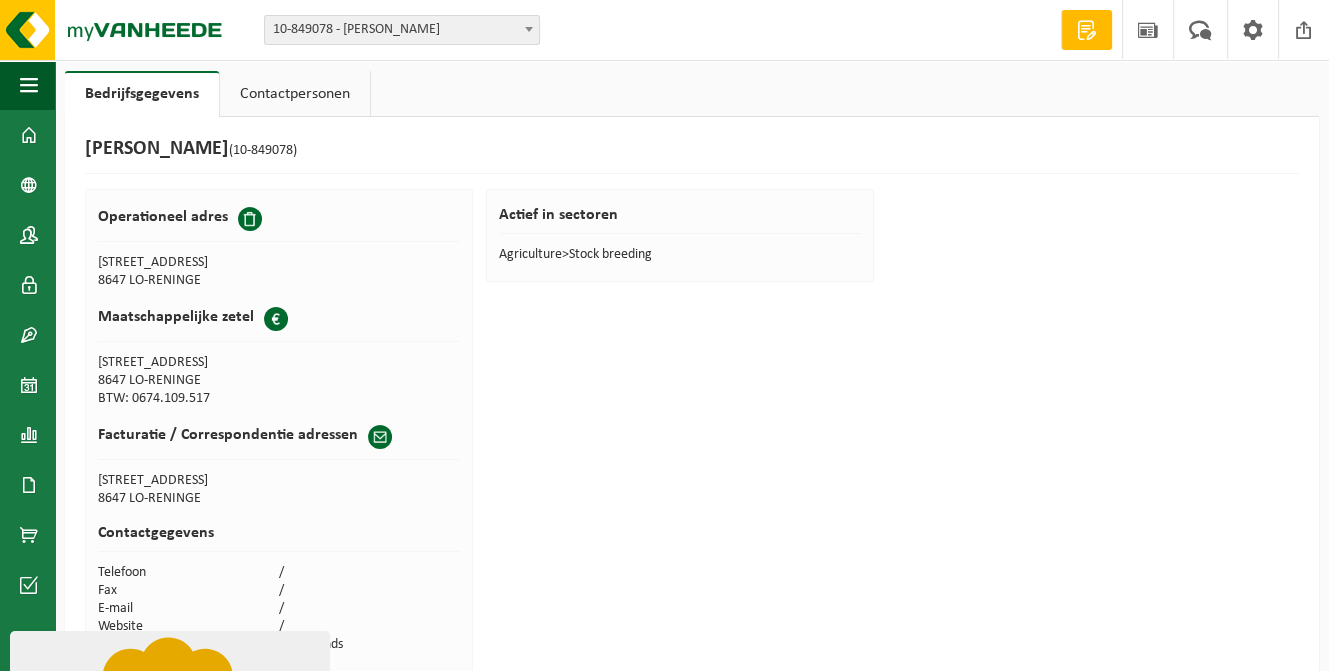 click on "Contactpersonen" at bounding box center [295, 94] 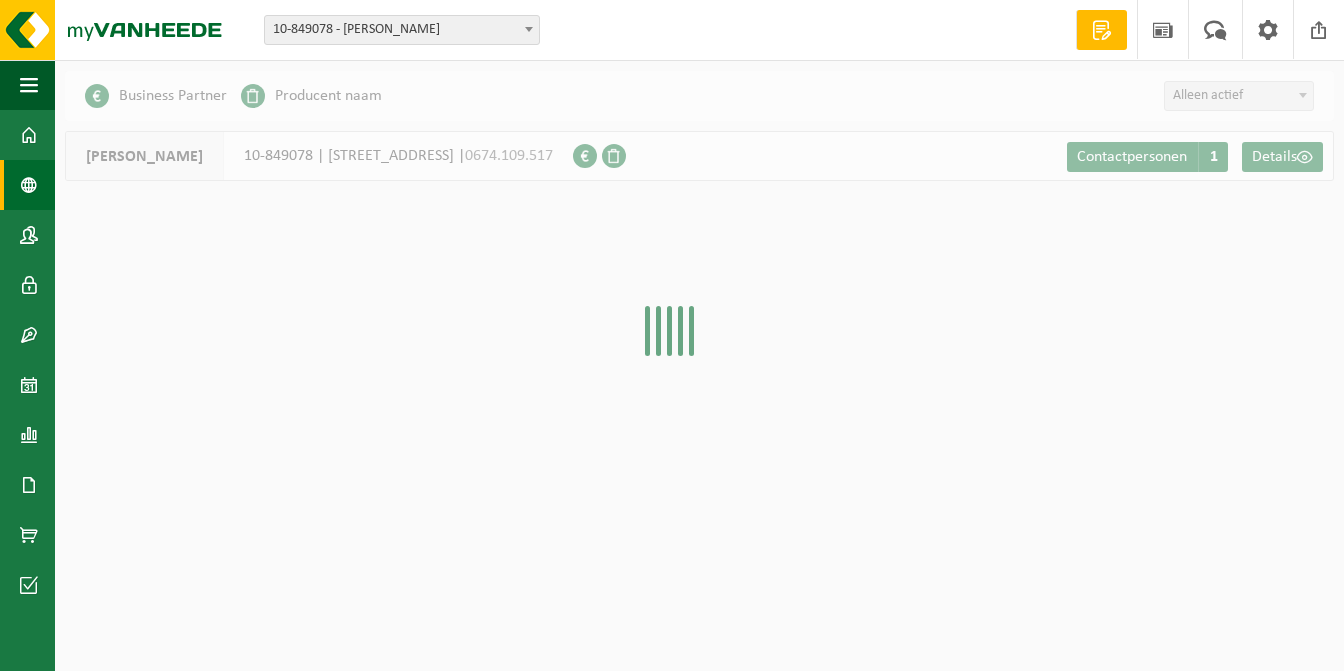 scroll, scrollTop: 0, scrollLeft: 0, axis: both 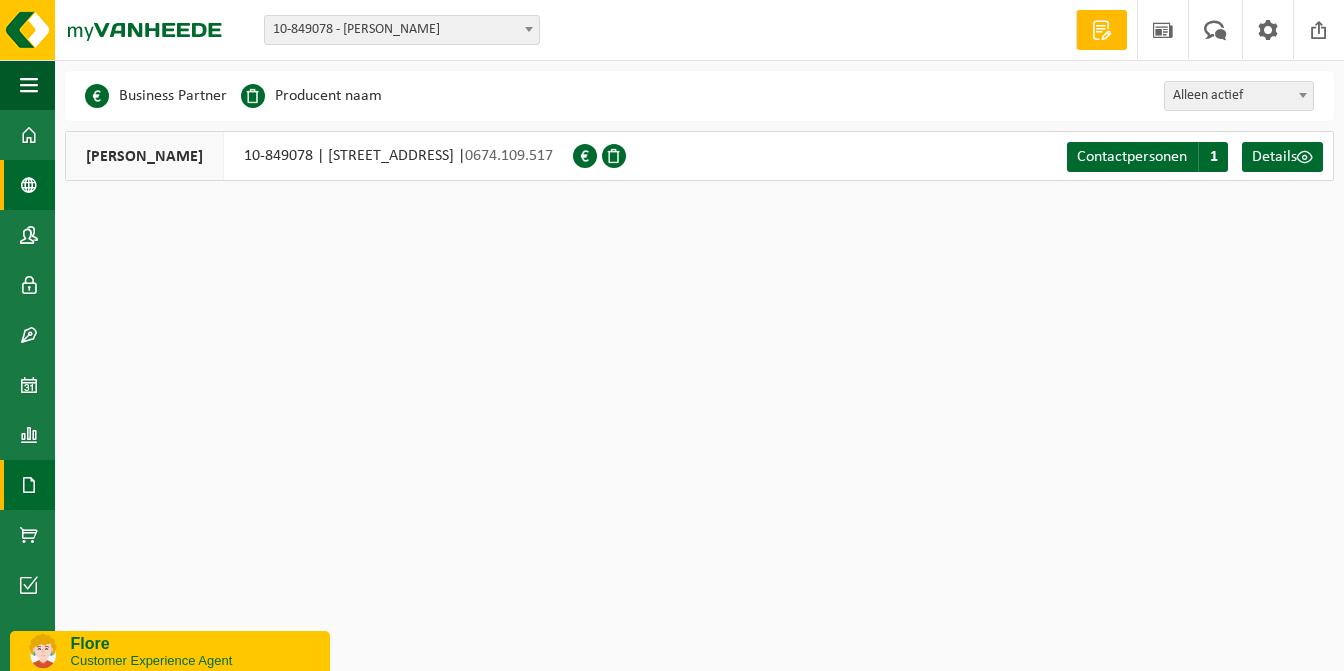 click at bounding box center (29, 485) 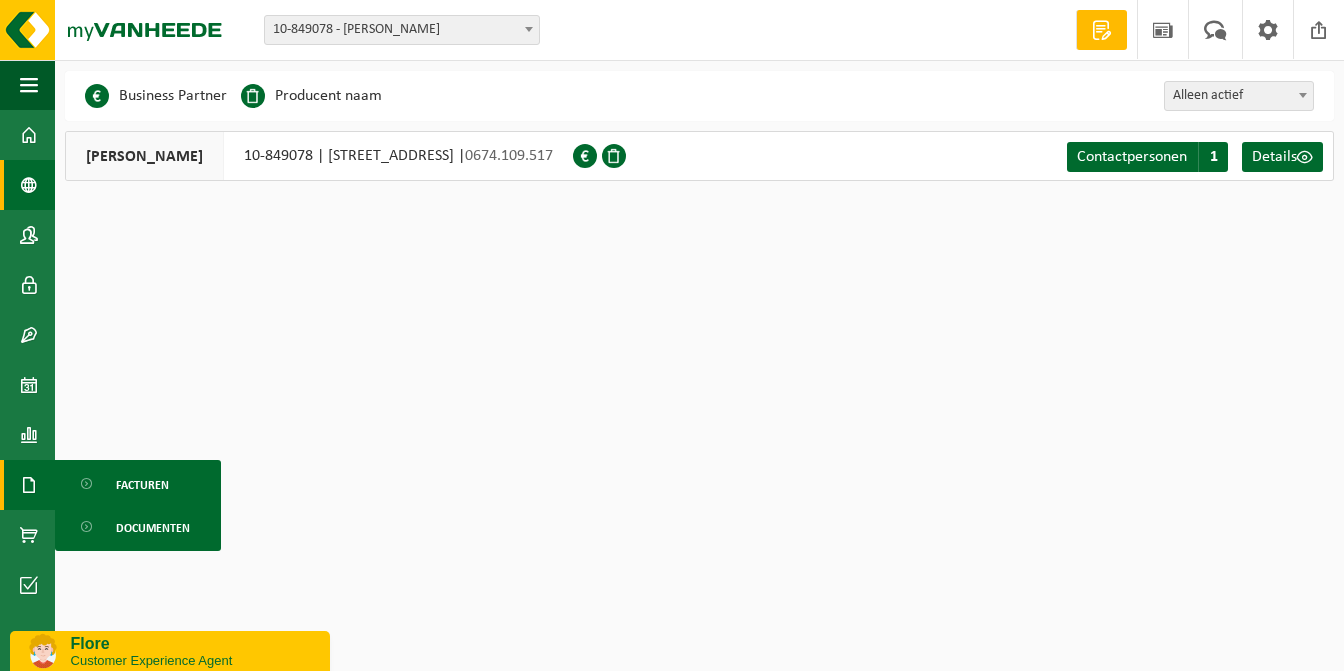 drag, startPoint x: 154, startPoint y: 479, endPoint x: 162, endPoint y: 470, distance: 12.0415945 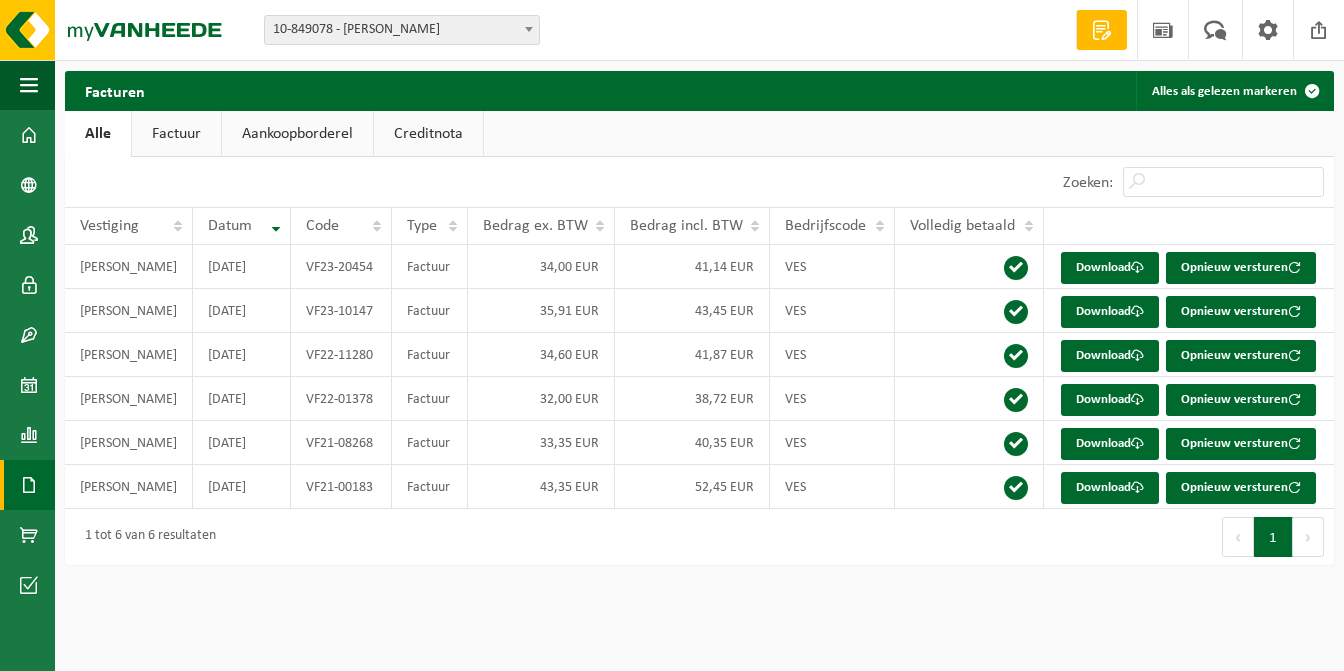 scroll, scrollTop: 0, scrollLeft: 0, axis: both 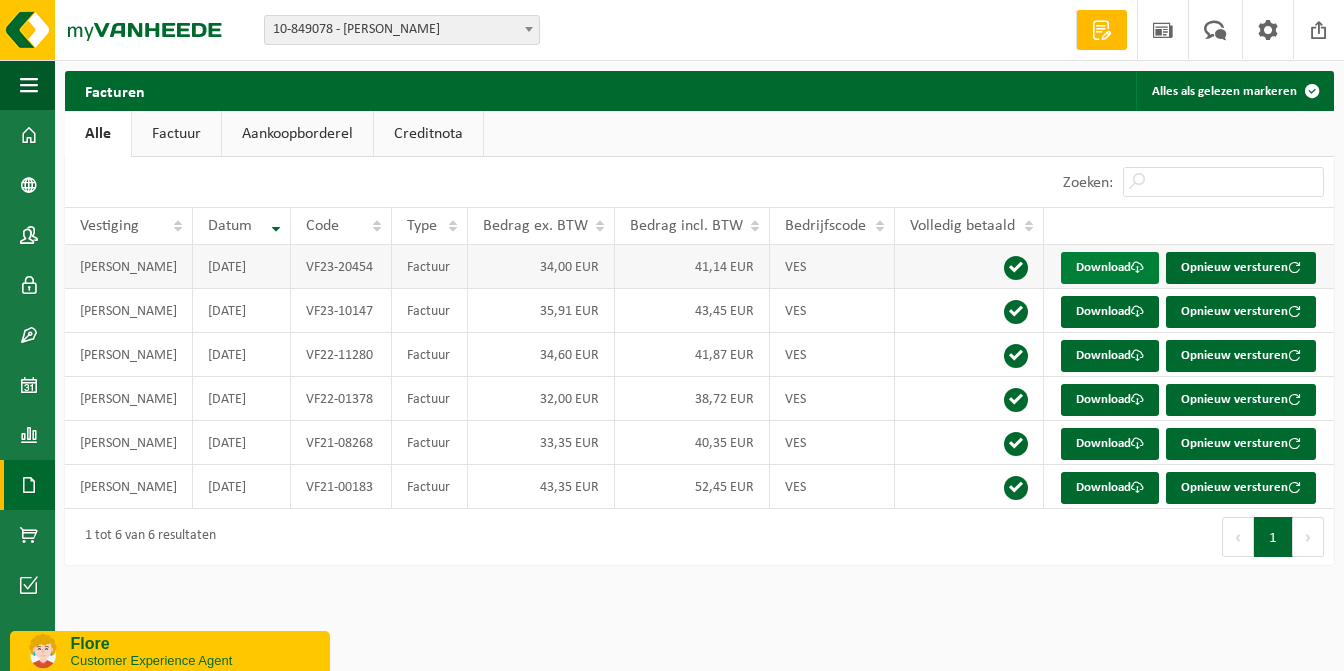 click on "Download" at bounding box center (1110, 268) 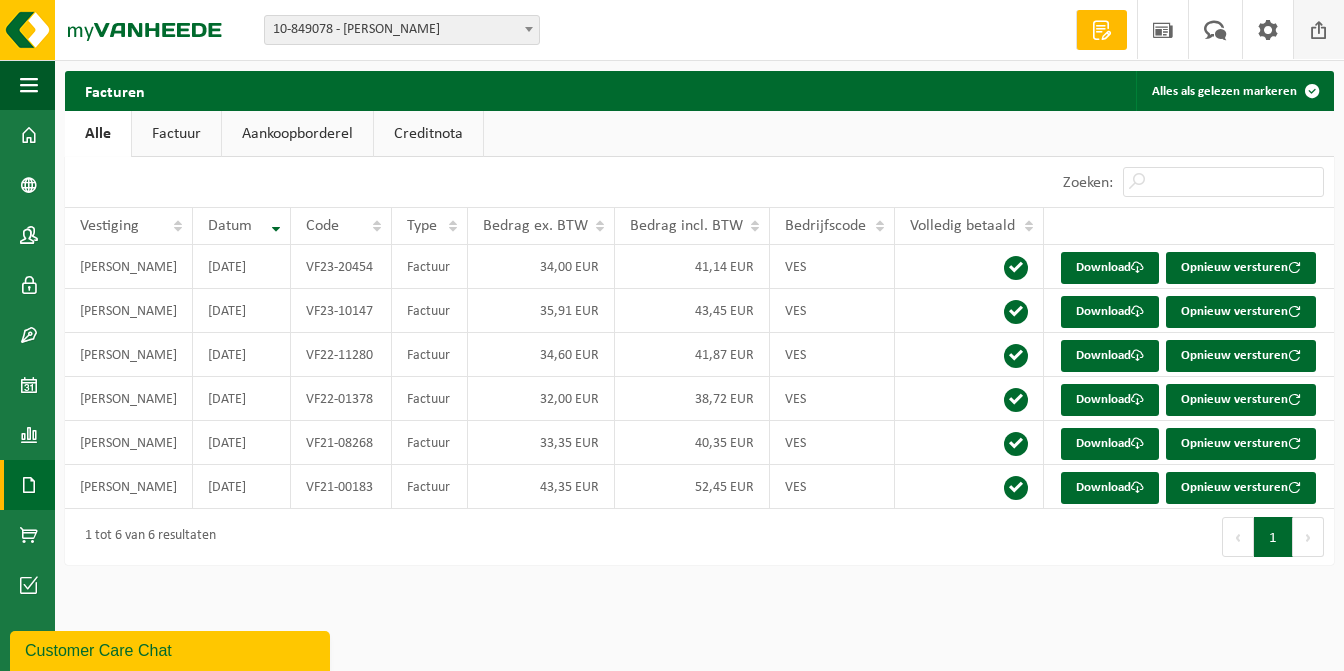 click at bounding box center (1319, 29) 